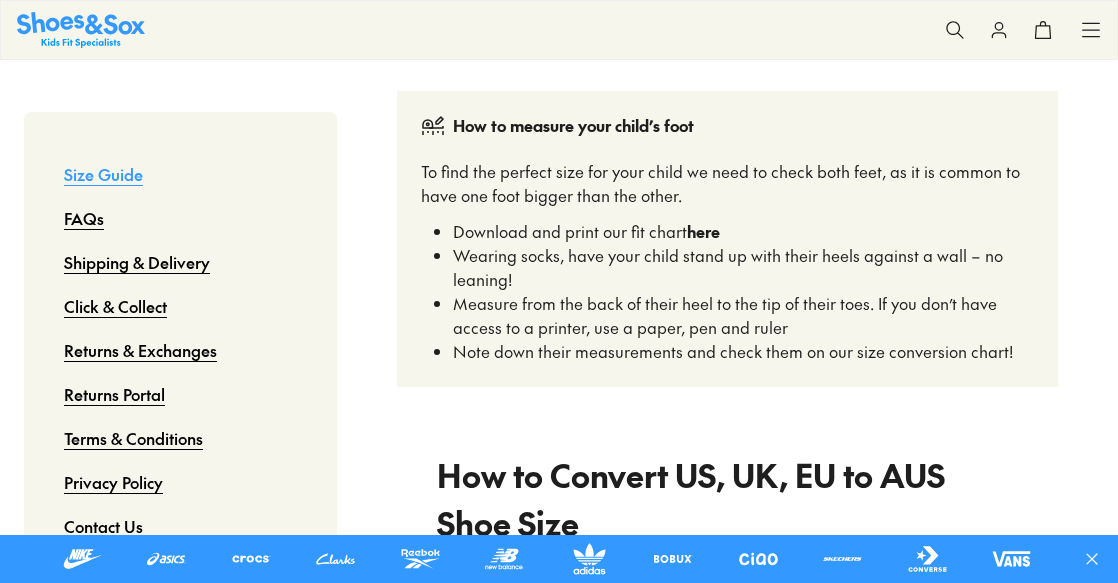 scroll, scrollTop: 0, scrollLeft: 0, axis: both 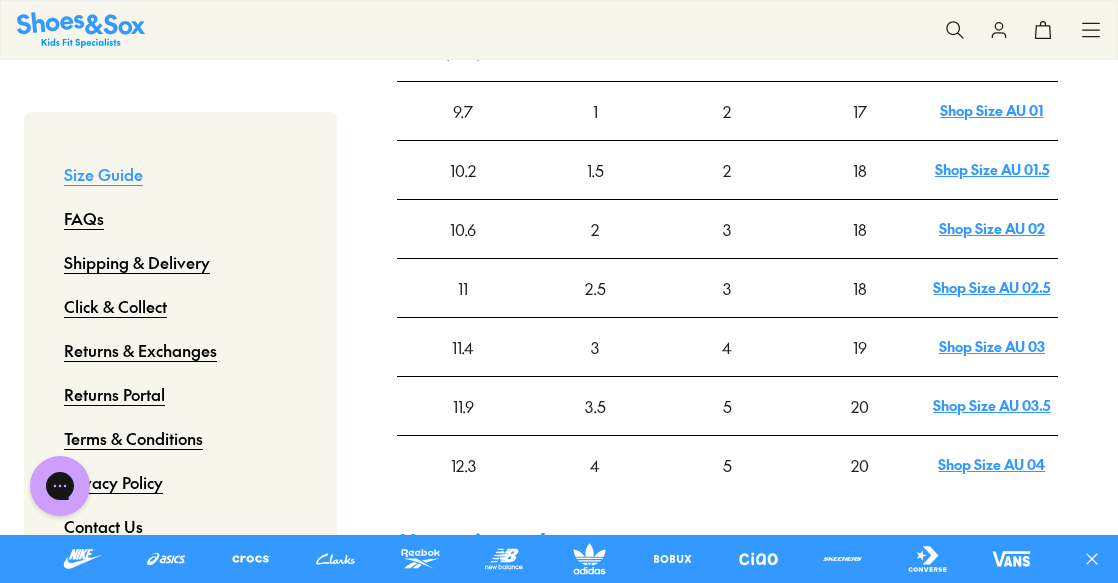 click on "Toddler" at bounding box center [646, -48] 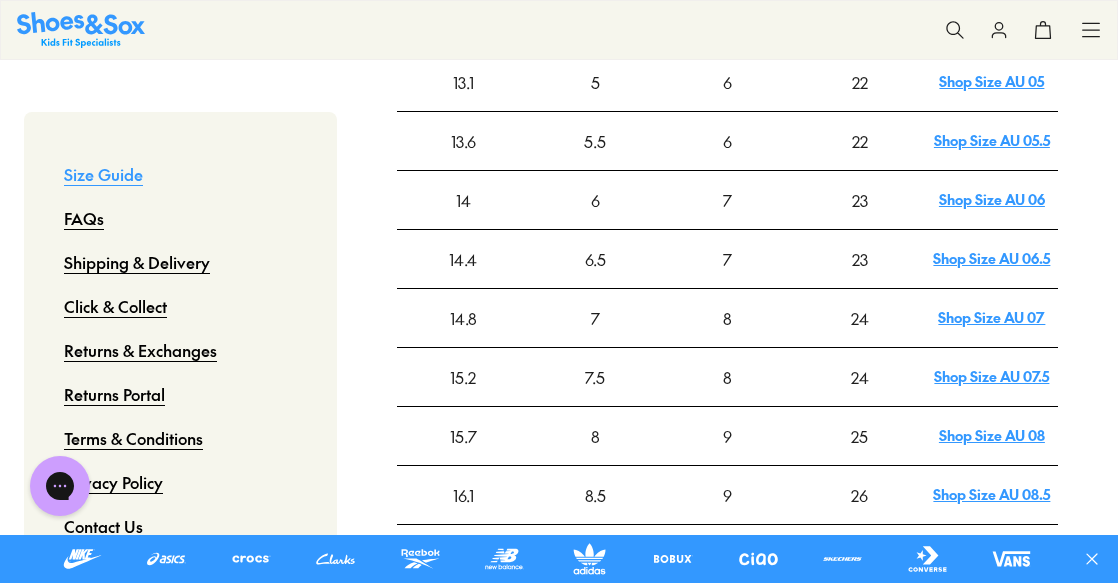 scroll, scrollTop: 900, scrollLeft: 0, axis: vertical 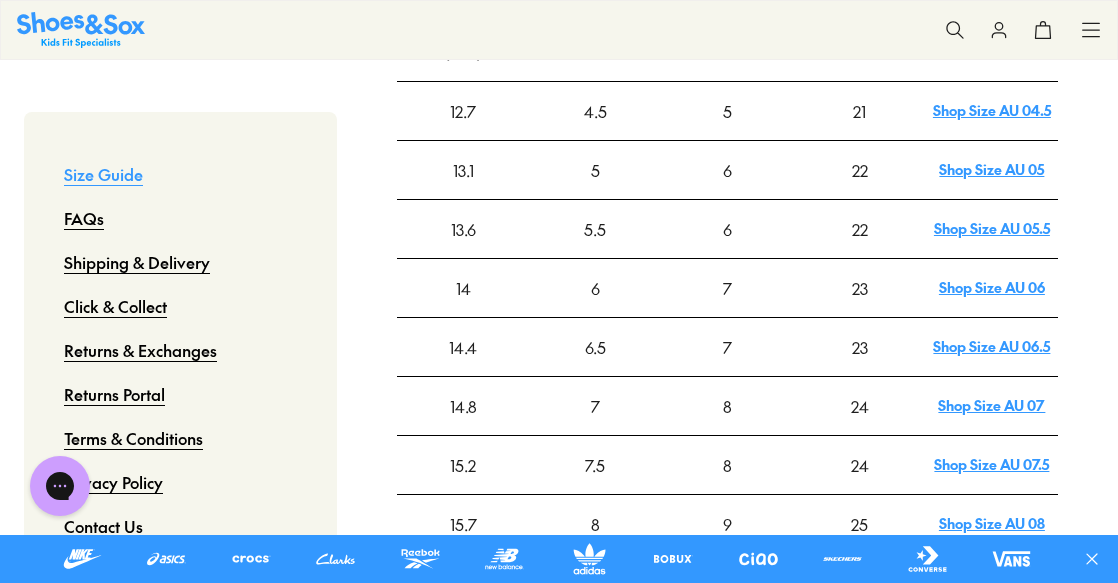 click on "3-8 Y" at bounding box center (807, -28) 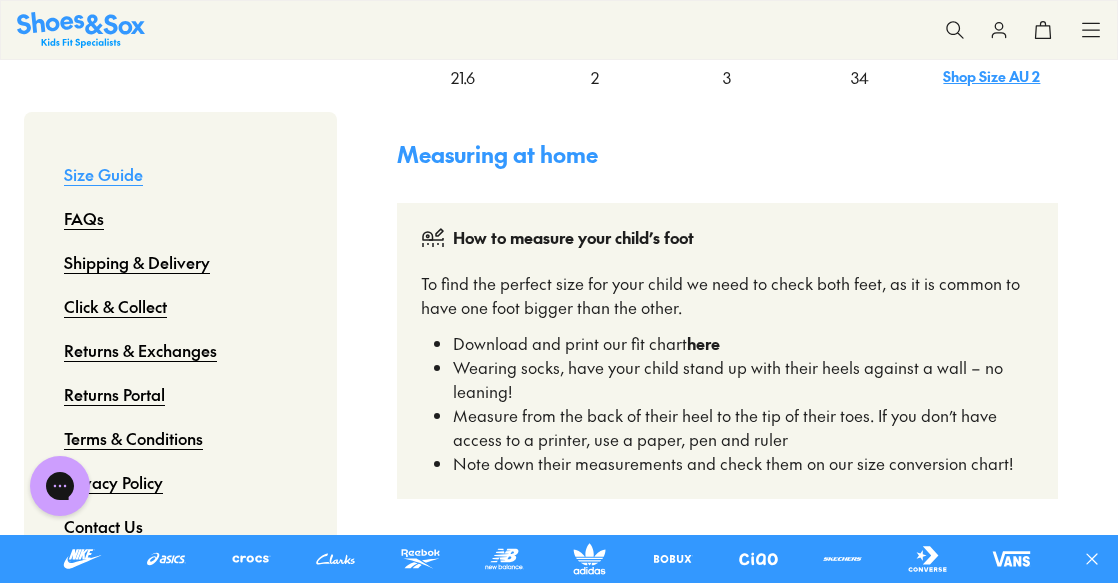 scroll, scrollTop: 1500, scrollLeft: 0, axis: vertical 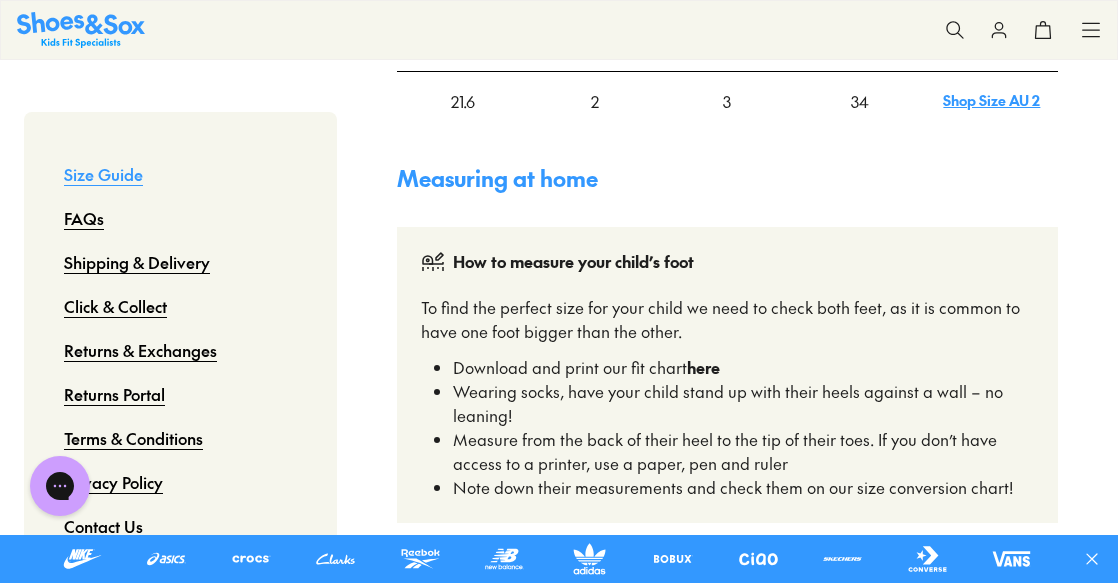 drag, startPoint x: 481, startPoint y: 387, endPoint x: 883, endPoint y: 388, distance: 402.00125 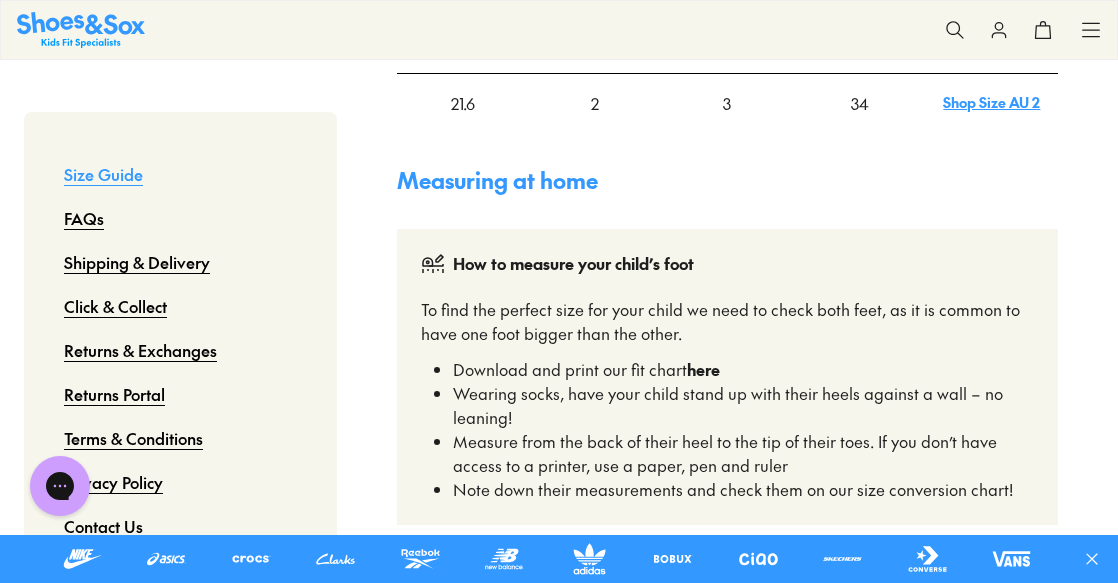 scroll, scrollTop: 1500, scrollLeft: 0, axis: vertical 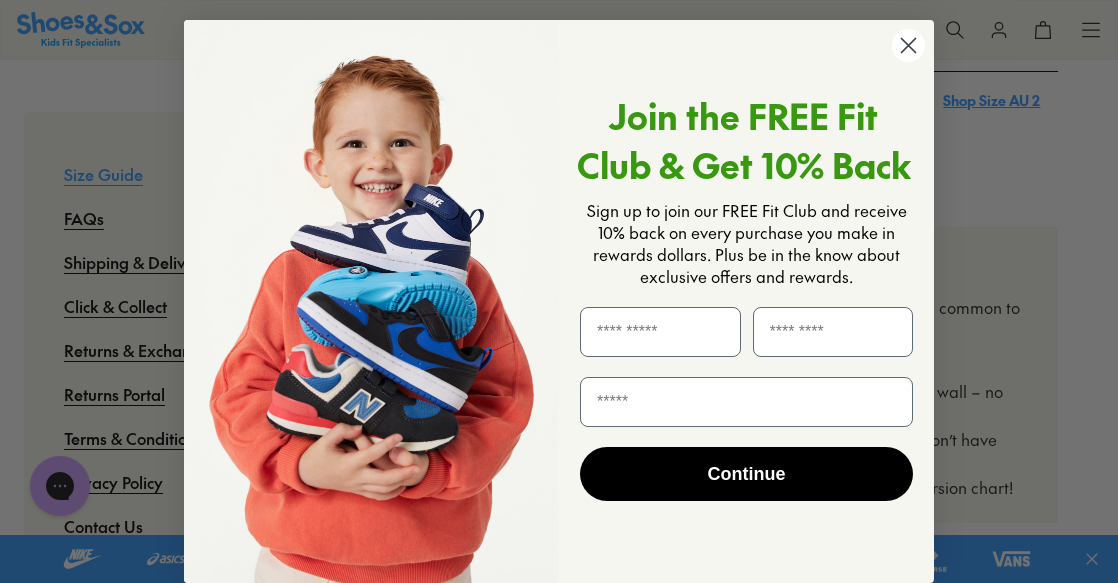 click 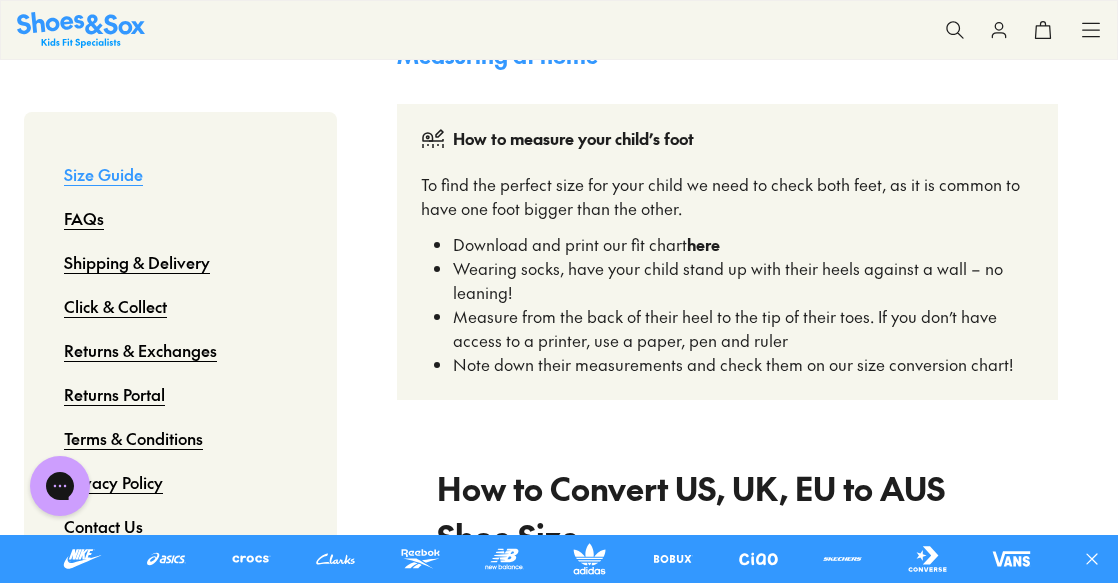 scroll, scrollTop: 1600, scrollLeft: 0, axis: vertical 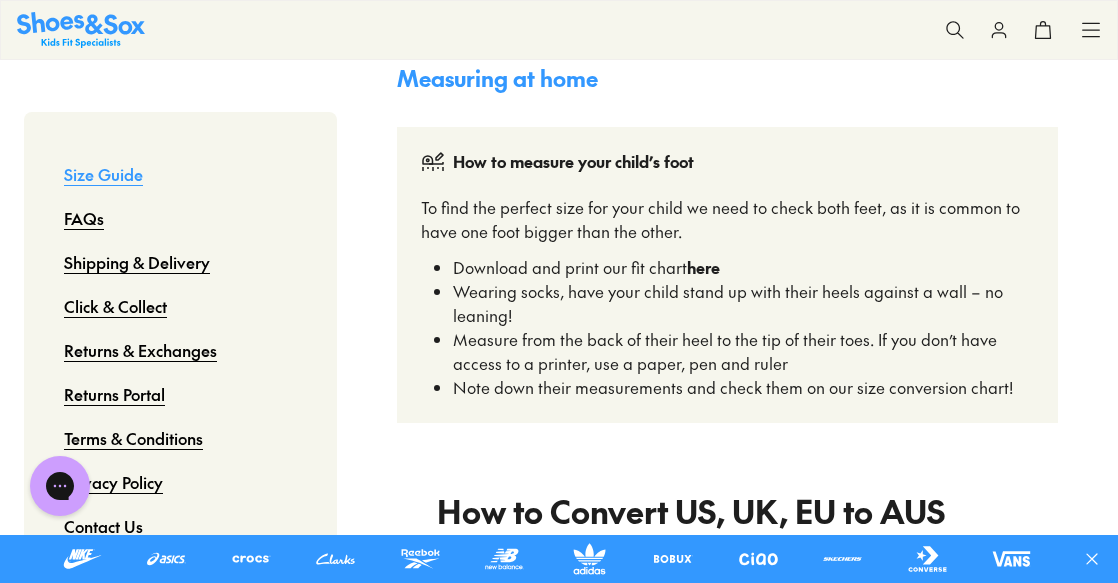 drag, startPoint x: 1070, startPoint y: 253, endPoint x: 1065, endPoint y: 269, distance: 16.763054 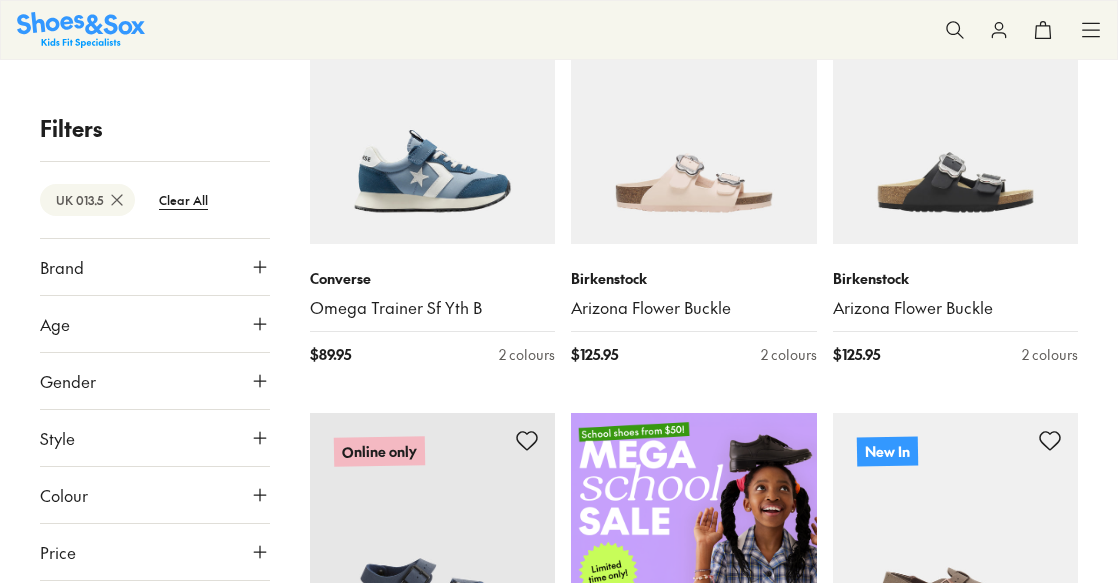 scroll, scrollTop: 400, scrollLeft: 0, axis: vertical 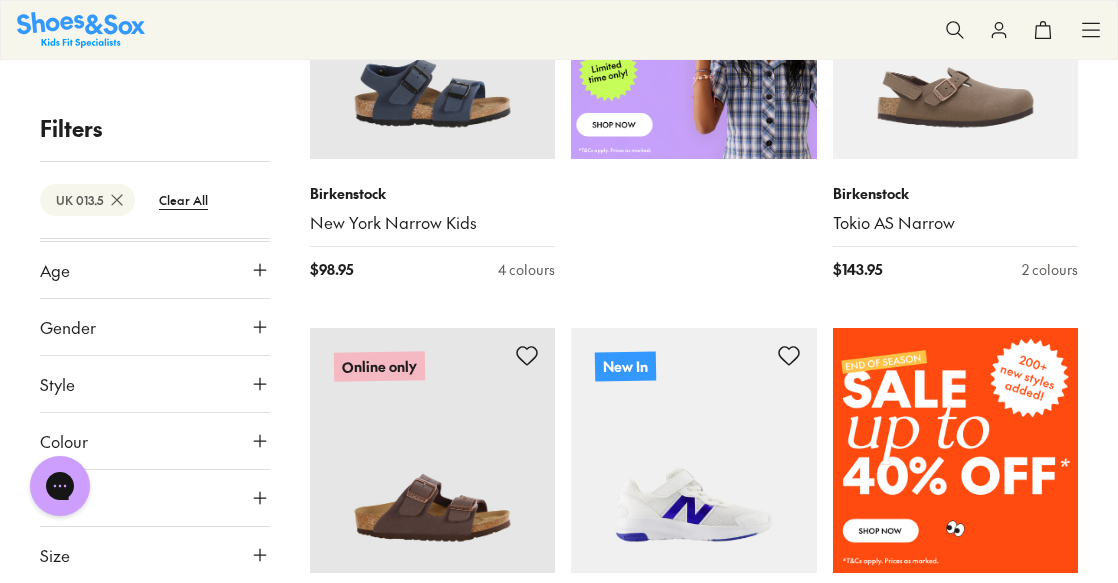 click on "Colour" at bounding box center (155, 441) 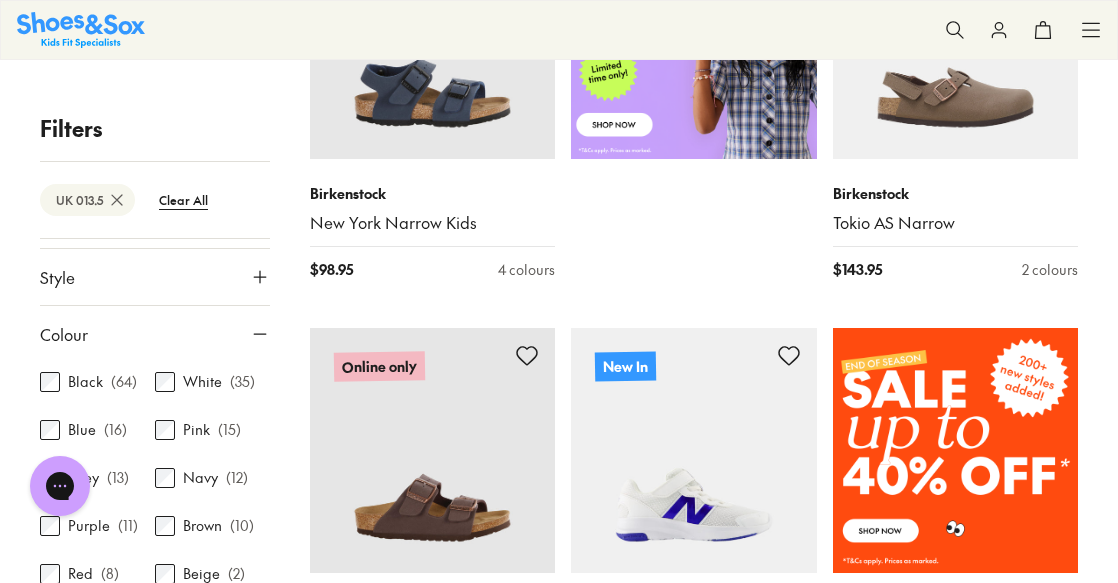 scroll, scrollTop: 261, scrollLeft: 0, axis: vertical 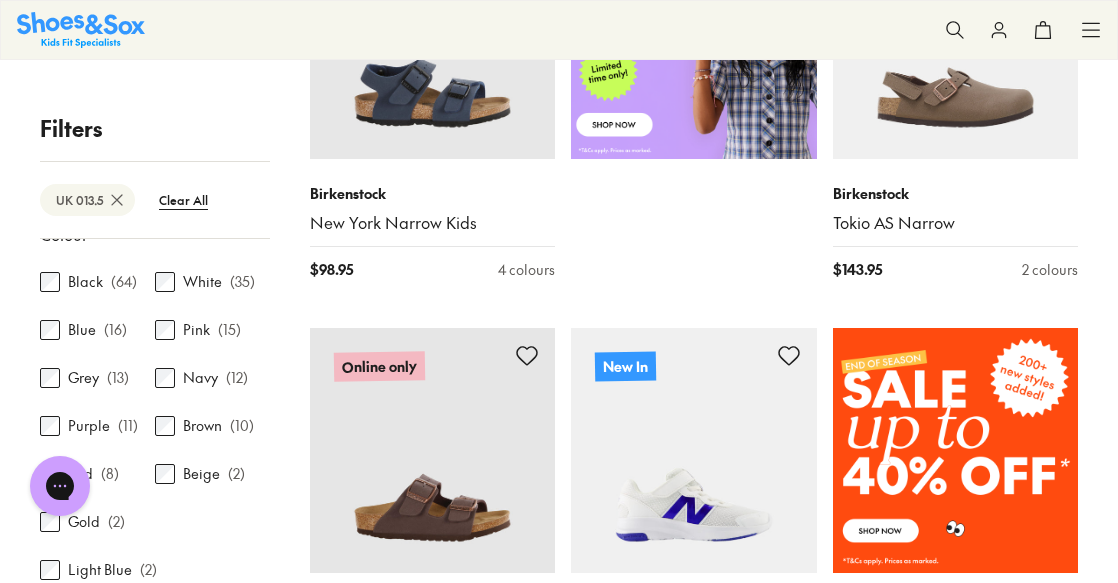 click on "Black" at bounding box center [85, 282] 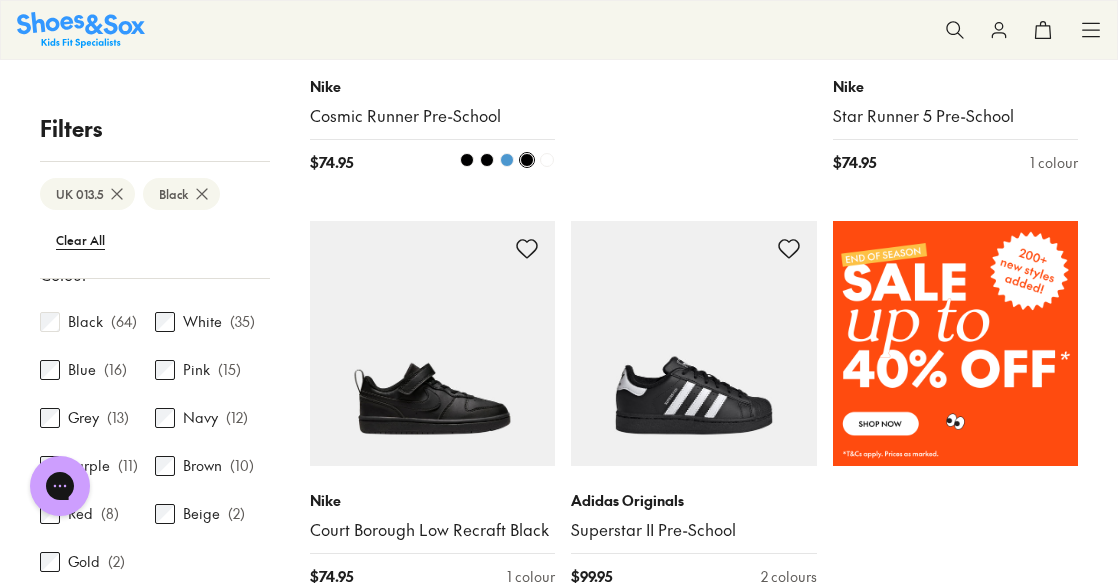 scroll, scrollTop: 1200, scrollLeft: 0, axis: vertical 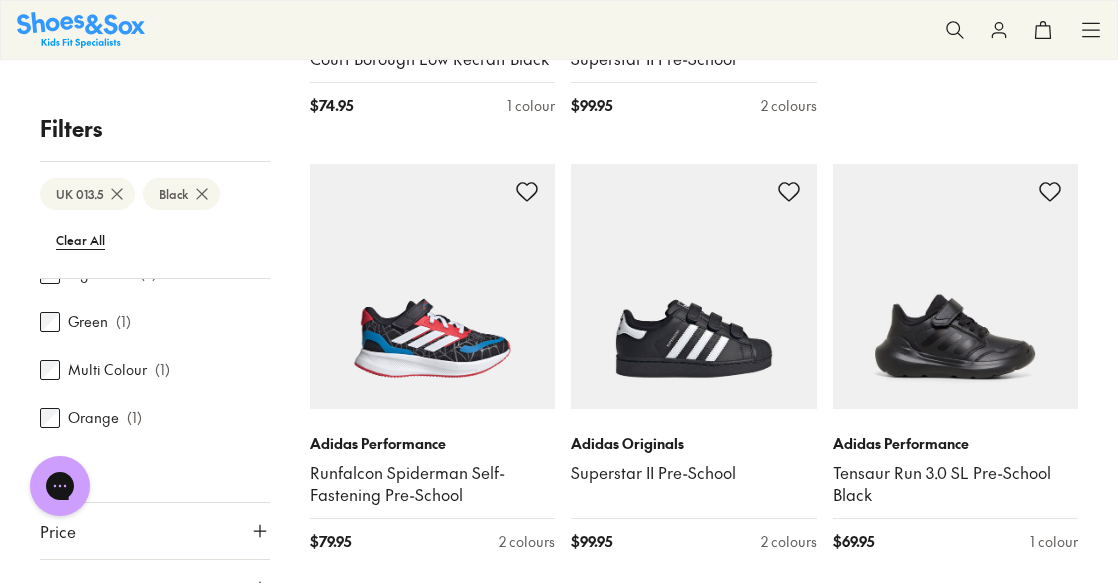 drag, startPoint x: 273, startPoint y: 423, endPoint x: 272, endPoint y: 375, distance: 48.010414 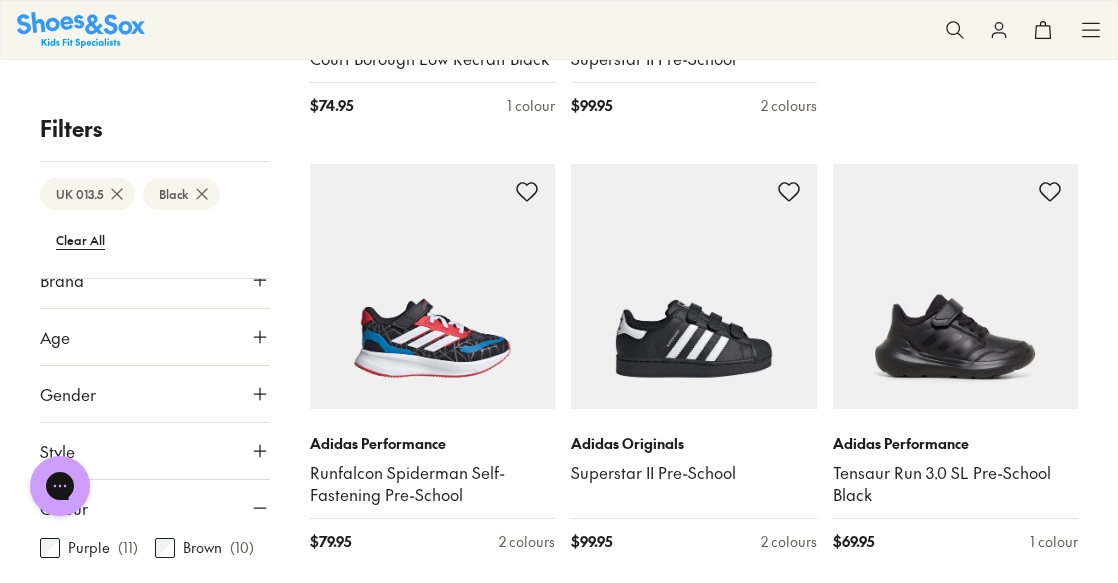 scroll, scrollTop: 0, scrollLeft: 0, axis: both 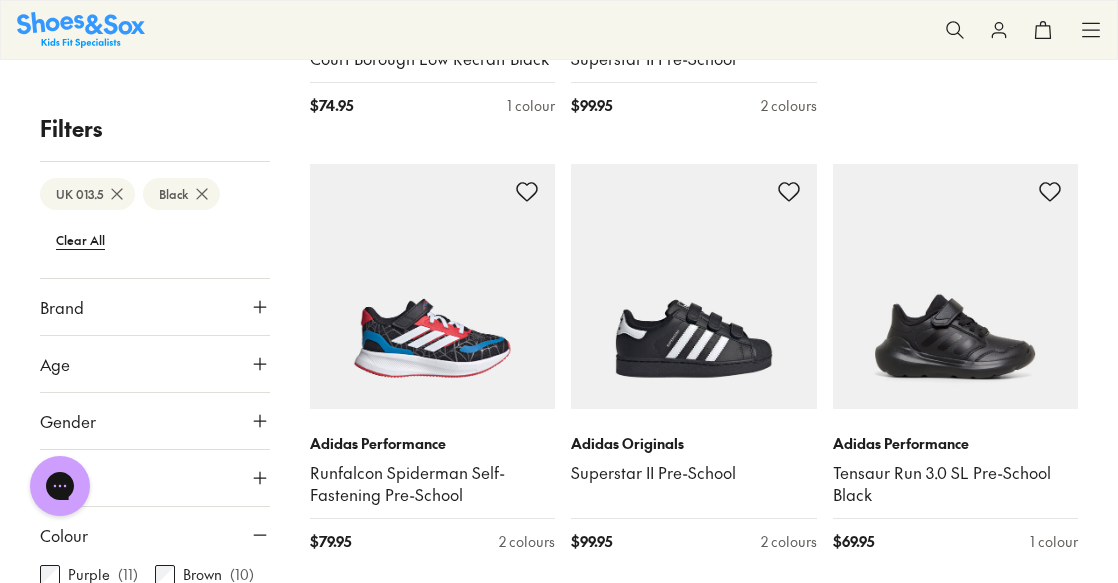 click on "Filters UK 013.5   Black   Clear All Brand Adidas Originals ( 2 ) Adidas Performance ( 5 ) Agatha Ruiz De La Prada Birkenstock ( 5 ) Clarks ( 10 ) Converse ( 2 ) Garvalin Harrison ( 5 ) New Balance ( 2 ) Nike ( 17 ) Reebok ( 7 ) Startrite ( 4 ) Vans ( 5 ) Age Youth ( 39 ) Junior ( 19 ) Senior ( 6 ) Infant/Toddler Gender All Boys Girls Unisex Style Sneakers ( 16 ) Sport ( 19 ) Sandals ( 5 ) School ( 19 ) Beach Sandals ( 5 ) Colour Black ( 64 ) White ( 35 ) Blue ( 16 ) Pink ( 15 ) Grey ( 13 ) Navy ( 12 ) Purple ( 11 ) Brown ( 10 ) Red ( 8 ) Beige ( 2 ) Gold ( 2 ) Light Blue ( 2 ) Green ( 1 ) Multi Colour ( 1 ) Orange ( 1 ) Price Min $ 30 Max $ 150 Size EU UK US 1-3 Years 24 25 26 27 3-8 Years 28 29 30 31 32 33 34 8+ Years 35 36 37 38 39 40 Adult 39.5 40.5 42 New In Birkenstock Arizona Flower Buckle $ 125.95 2 colours New In Nike Sonic Fly Pre-School $ 89.95 1 colour Nike Air Zoom Pegasus 41 Grade School $ 139.95 2 colours New In Nike Cosmic Runner Pre-School $ 74.95 5 colours New In Nike $ 74.95 1 colour Nike $" at bounding box center [559, 1210] 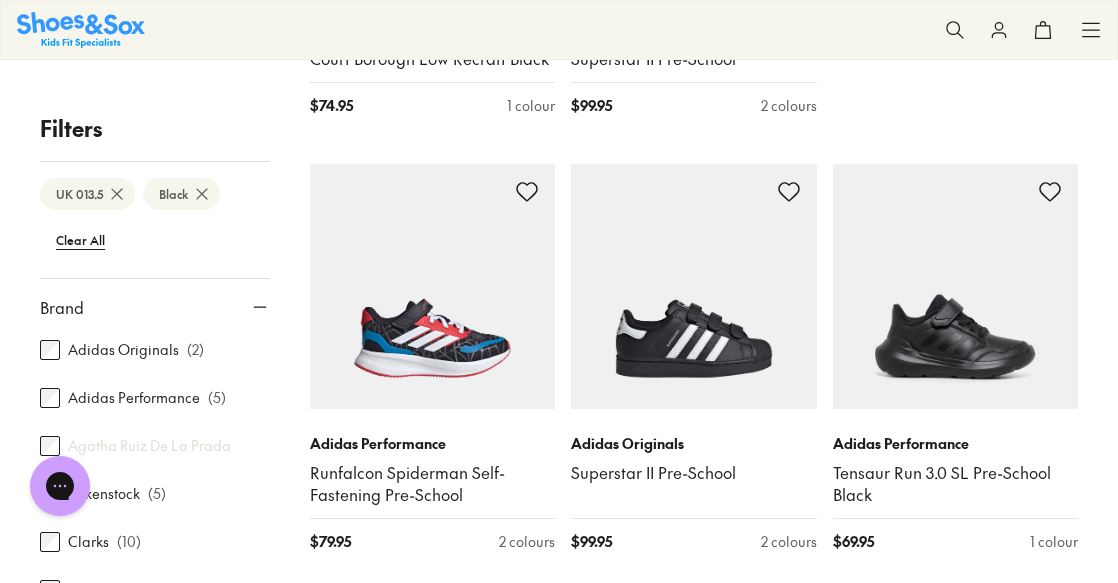 scroll, scrollTop: 0, scrollLeft: 0, axis: both 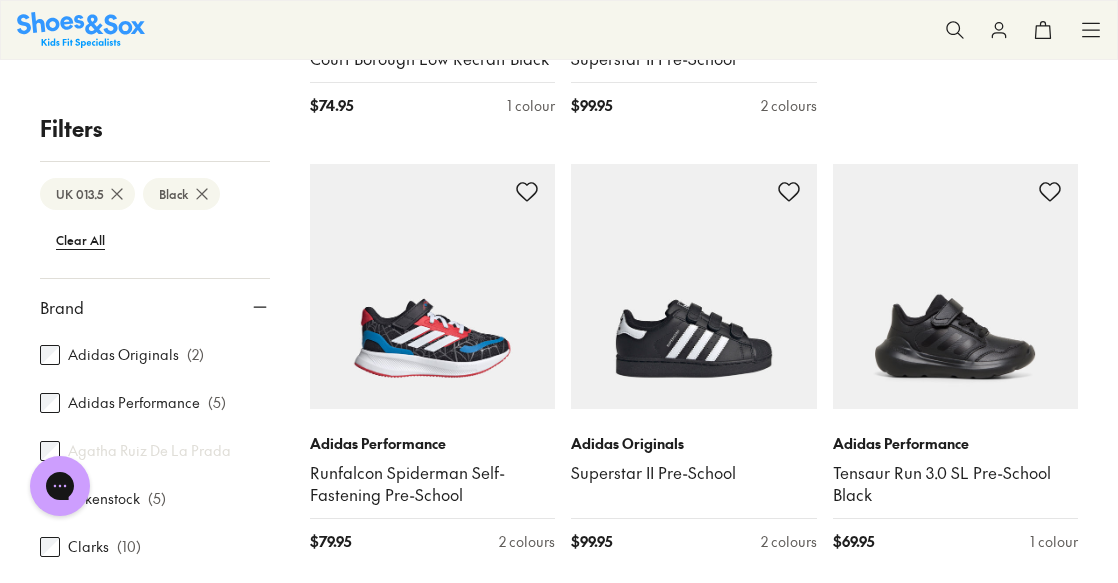 click on "Filters UK 013.5   Black   Clear All Brand Adidas Originals ( 2 ) Adidas Performance ( 5 ) Agatha Ruiz De La Prada Birkenstock ( 5 ) Clarks ( 10 ) Converse ( 2 ) Garvalin Harrison ( 5 ) New Balance ( 2 ) Nike ( 17 ) Reebok ( 7 ) Startrite ( 4 ) Vans ( 5 ) Age Youth ( 39 ) Junior ( 19 ) Senior ( 6 ) Infant/Toddler Gender All Boys Girls Unisex Style Sneakers ( 16 ) Sport ( 19 ) Sandals ( 5 ) School ( 19 ) Beach Sandals ( 5 ) Colour Black ( 64 ) White ( 35 ) Blue ( 16 ) Pink ( 15 ) Grey ( 13 ) Navy ( 12 ) Purple ( 11 ) Brown ( 10 ) Red ( 8 ) Beige ( 2 ) Gold ( 2 ) Light Blue ( 2 ) Green ( 1 ) Multi Colour ( 1 ) Orange ( 1 ) Price Min $ 30 Max $ 150 Size EU UK US 1-3 Years 24 25 26 27 3-8 Years 28 29 30 31 32 33 34 8+ Years 35 36 37 38 39 40 Adult 39.5 40.5 42 New In Birkenstock Arizona Flower Buckle $ 125.95 2 colours New In Nike Sonic Fly Pre-School $ 89.95 1 colour Nike Air Zoom Pegasus 41 Grade School $ 139.95 2 colours New In Nike Cosmic Runner Pre-School $ 74.95 5 colours New In Nike $ 74.95 1 colour Nike $" at bounding box center (559, 1210) 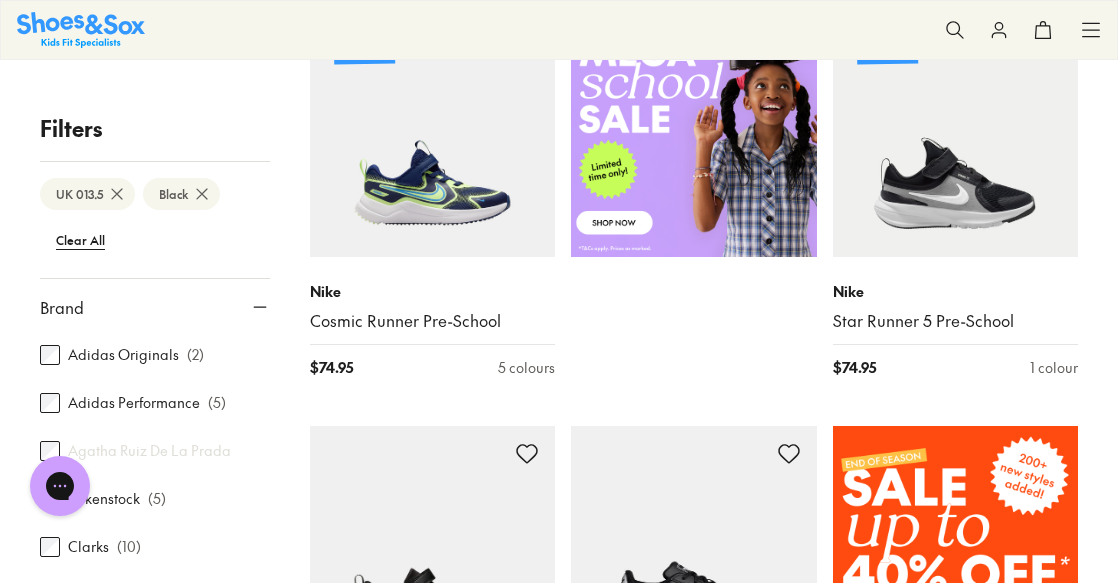scroll, scrollTop: 800, scrollLeft: 0, axis: vertical 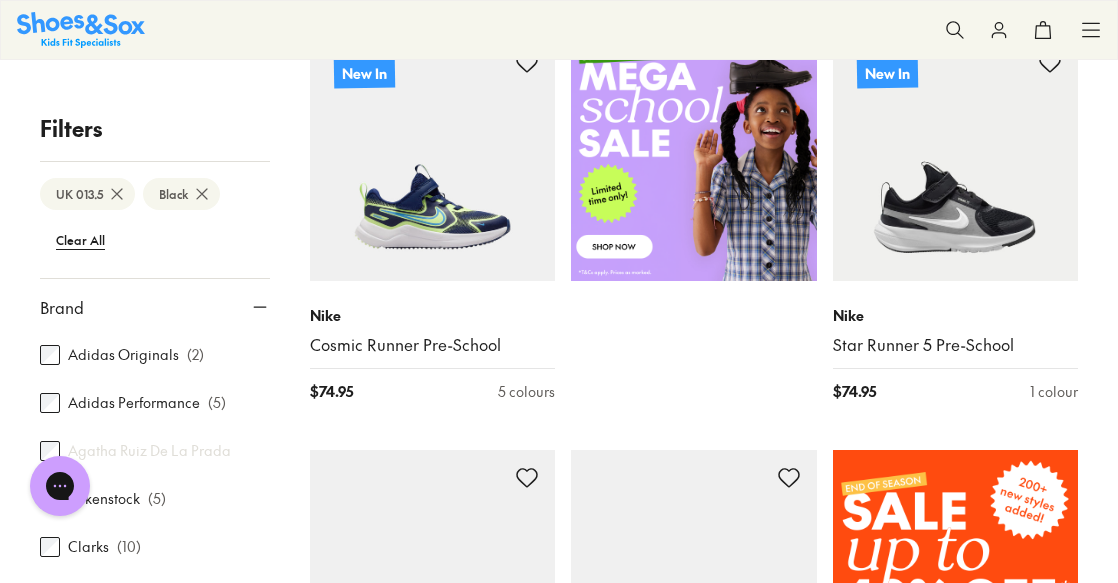 click 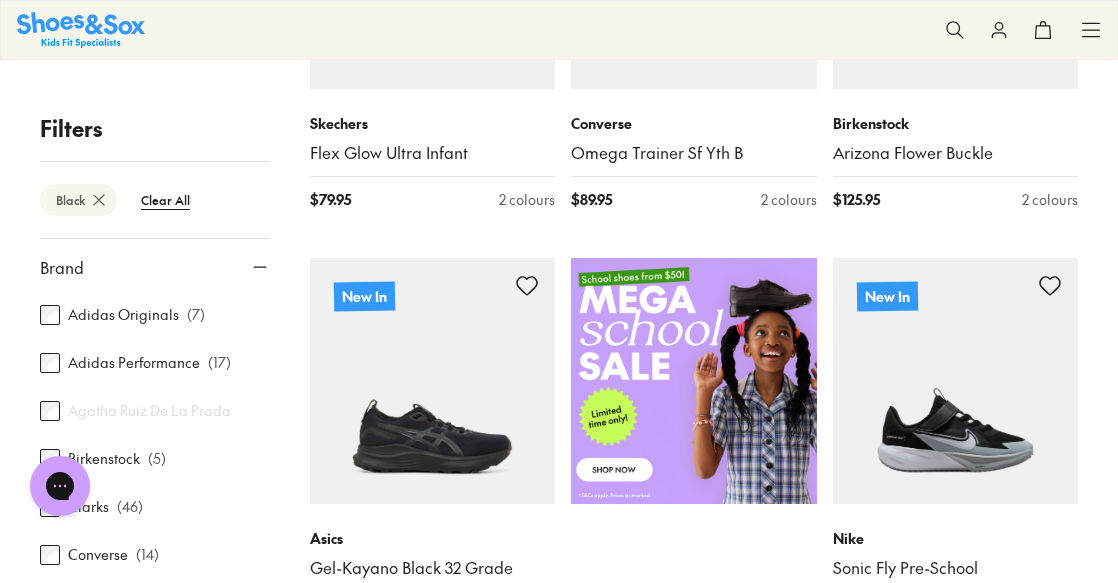 scroll, scrollTop: 600, scrollLeft: 0, axis: vertical 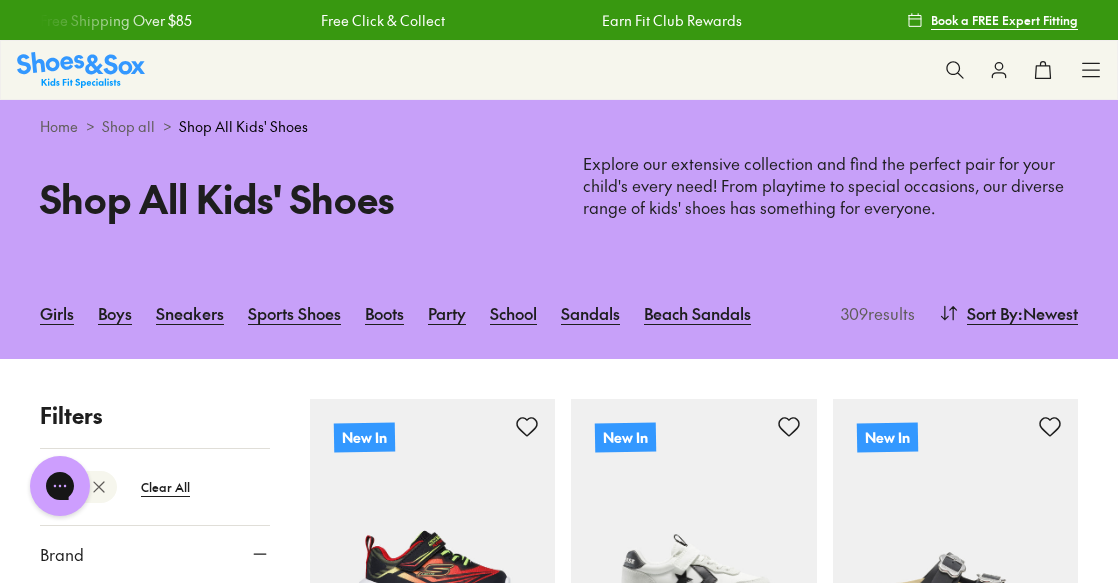 click on "Shop all" at bounding box center [128, 126] 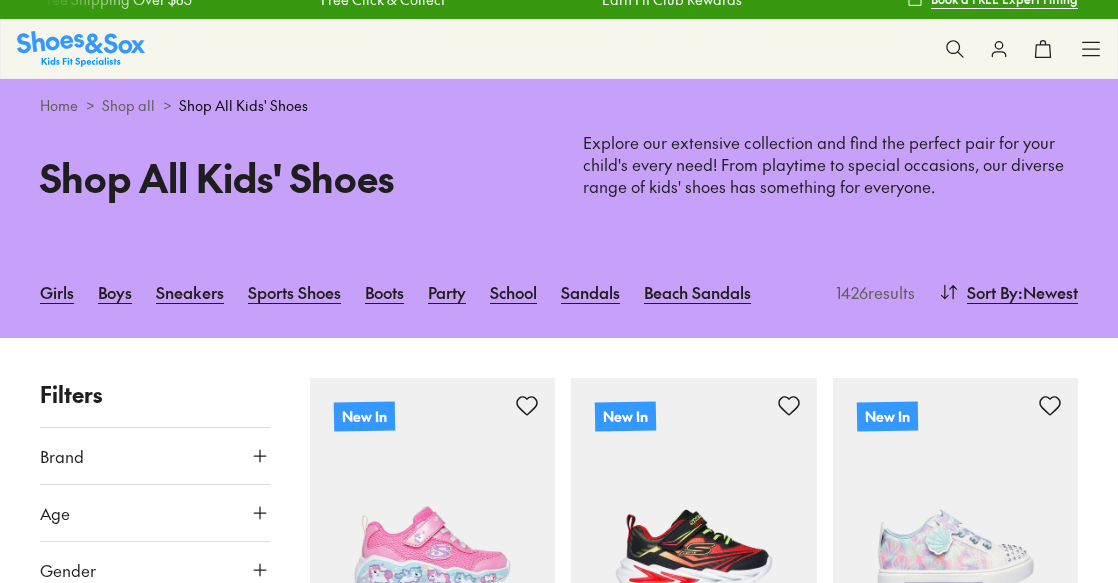 scroll, scrollTop: 0, scrollLeft: 0, axis: both 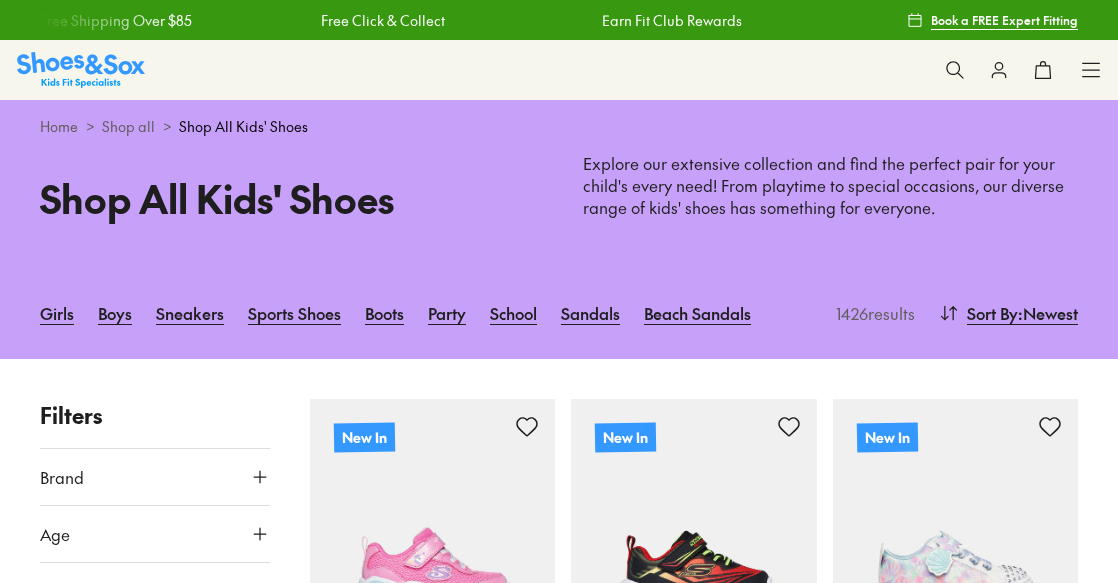click 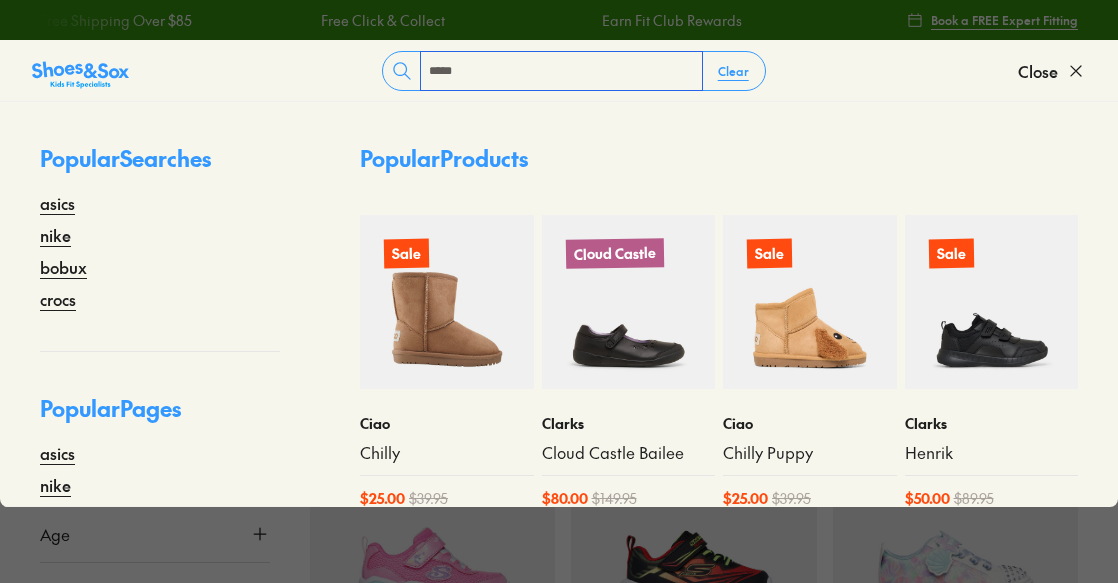 type on "*****" 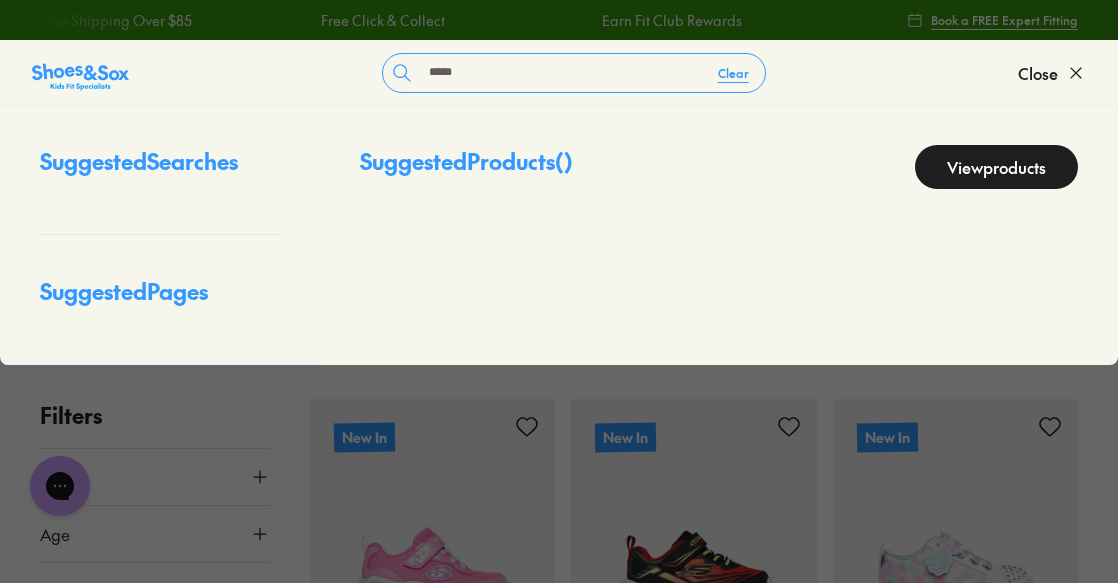 scroll, scrollTop: 0, scrollLeft: 0, axis: both 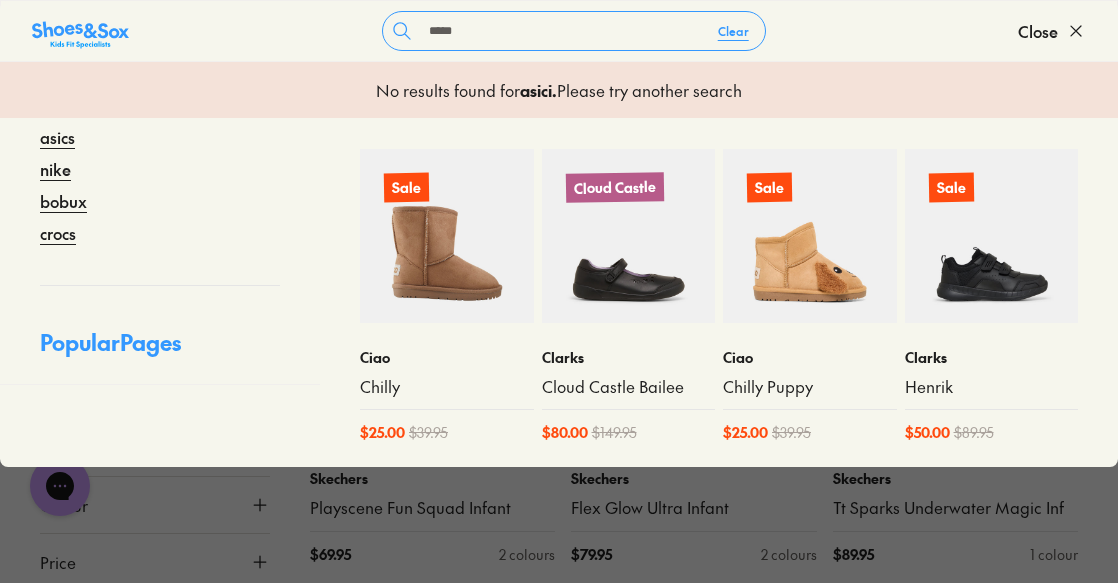 click on "New In Skechers Playscene Fun Squad Infant $ 69.95 2 colours New In Skechers Flex Glow Ultra Infant $ 79.95 2 colours New In Skechers Tt Sparks Underwater Magic Inf $ 89.95 1 colour New In Skechers Tt Sparks Underwater Magic Yth $ 89.95 1 colour New In Converse Omega Trainer 2v Inf B $ 79.95 2 colours New In Converse Omega Trainer Sf Yth B $ 89.95 2 colours New In Converse Omega Trainer Sf Yth B $ 89.95 2 colours New In Birkenstock Arizona Flower Buckle $ 125.95 2 colours New In Birkenstock Arizona Flower Buckle $ 125.95 2 colours Online only Birkenstock New York Narrow Kids $ 98.95 4 colours New In Asics Gel-Kayano 32 Grade School $ 179.95 1 colour New In Asics Gel-Kayano Black 32 Grade School $ 179.95 1 colour New In Clarks Fisher $ 39.95 5 colours New In Clarks Florence $ 39.95 6 colours New In Clarks Fern $ 39.95 2 colours New In Clarks Theo $ 59.95 2 colours New In Clarks Fisher $ 39.95 5 colours New In Birkenstock Tokio AS Narrow $ 143.95 2 colours Crocs Classic Clog Youth $ 64.95 8 colours New In Crocs" at bounding box center (694, 2477) 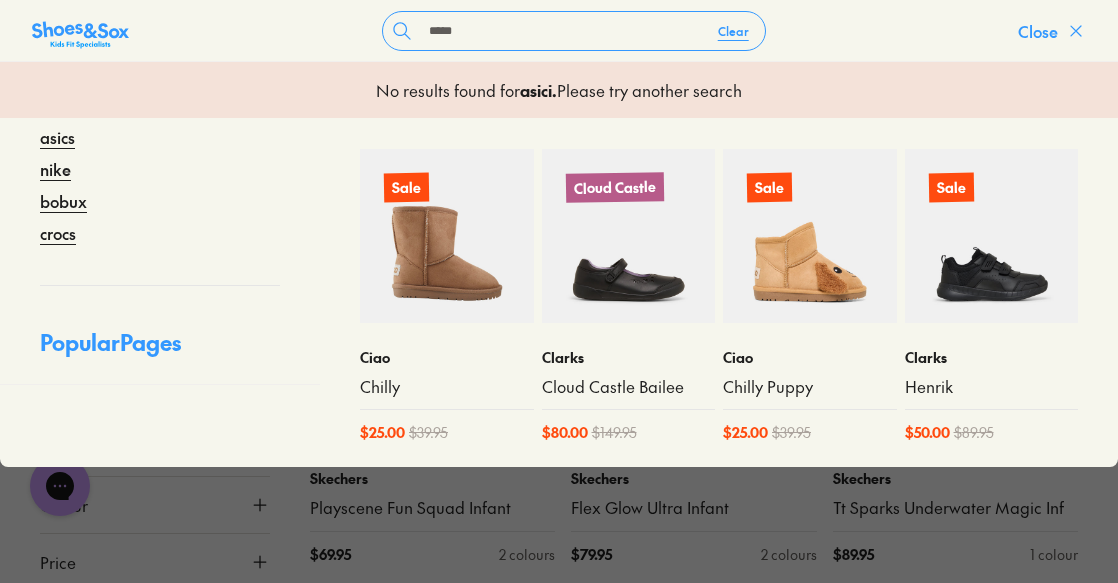 click 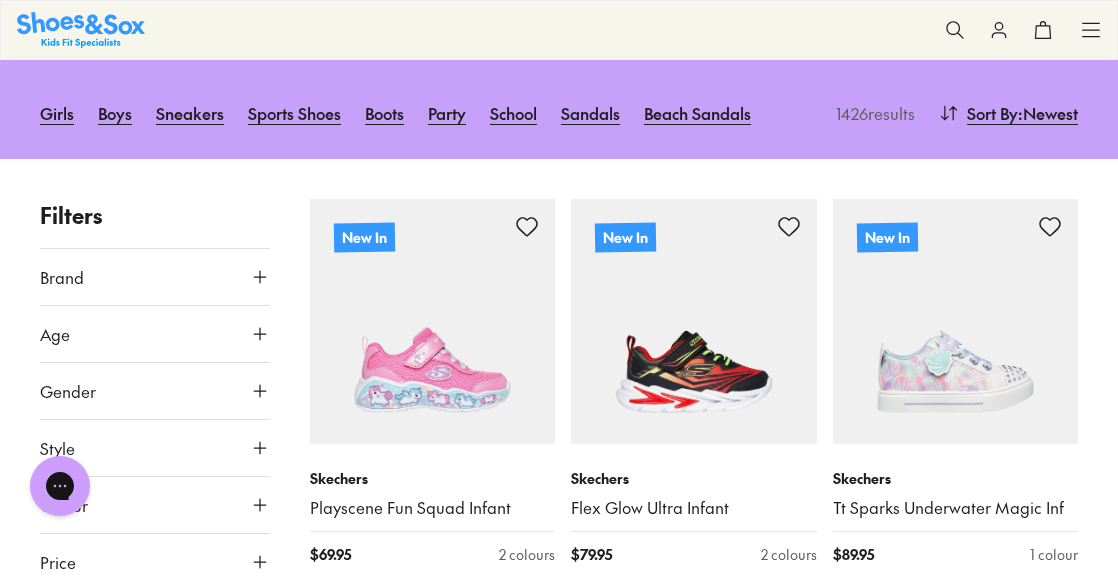 click on "Filters Brand Adidas Originals ( 41 ) Adidas Performance ( 53 ) Agatha Ruiz De La Prada ( 5 ) Asics ( 136 ) Birkenstock ( 22 ) Bobux ( 84 ) Camper ( 14 ) Candy ( 29 ) Ciao ( 97 ) Clarks ( 246 ) Converse ( 37 ) Crocs ( 56 ) Garvalin ( 2 ) Harrison ( 16 ) Jett Jones ( 1 ) Kicks ( 20 ) Miss Candy ( 4 ) Native ( 1 ) New Balance ( 94 ) Nike ( 179 ) Old Soles ( 35 ) Pablosky ( 23 ) Puma ( 8 ) Reebok ( 101 ) Roc ( 19 ) Saltwater Sandals ( 5 ) Skechers ( 54 ) Startrite ( 5 ) Sun-San by Salt Water ( 3 ) Surefit ( 4 ) Teva ( 8 ) Vans ( 18 ) Walnut ( 4 ) Age Infant/Toddler ( 506 ) Youth ( 453 ) Senior ( 214 ) Junior ( 187 ) Pre Walker ( 49 ) Infant ( 8 ) Adult ( 7 ) Gender All Girls Boys Unisex Style Sneakers ( 428 ) Sport ( 319 ) Sandals ( 186 ) Boots ( 140 ) Beach Sandals ( 131 ) School ( 77 ) Shoes ( 65 ) Prewalker ( 50 ) Gumboots ( 20 ) Slippers ( 8 ) Colour Black ( 307 ) White ( 230 ) Pink ( 187 ) Blue ( 141 ) Navy ( 123 ) Purple ( 99 ) Grey ( 53 ) Brown ( 52 ) Neutrals ( 48 ) Red ( 43 ) Beige ( 33 ) Green ( 21 ) (" at bounding box center [559, 2477] 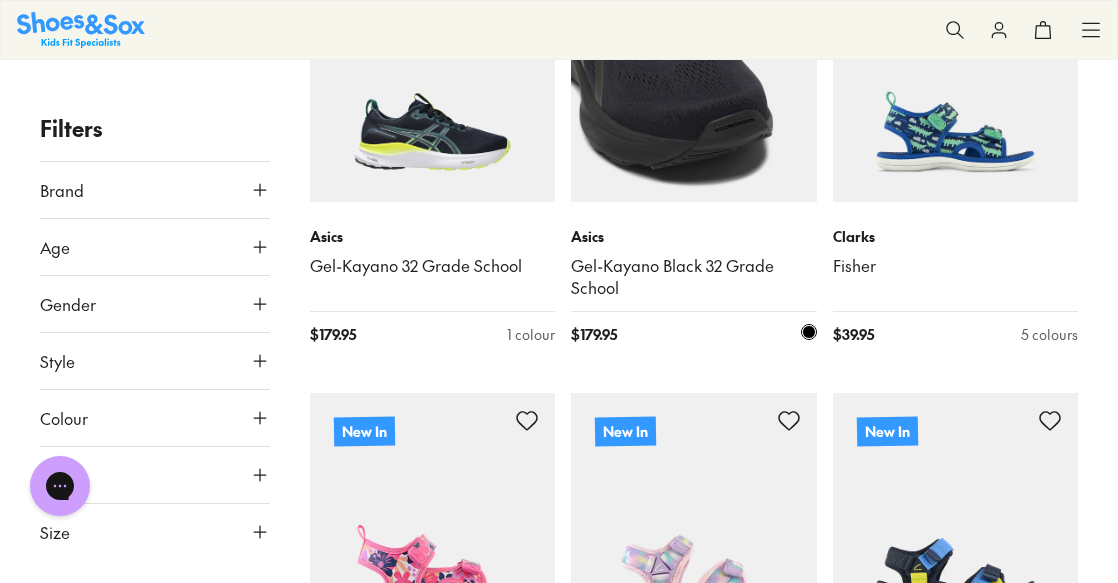 scroll, scrollTop: 2400, scrollLeft: 0, axis: vertical 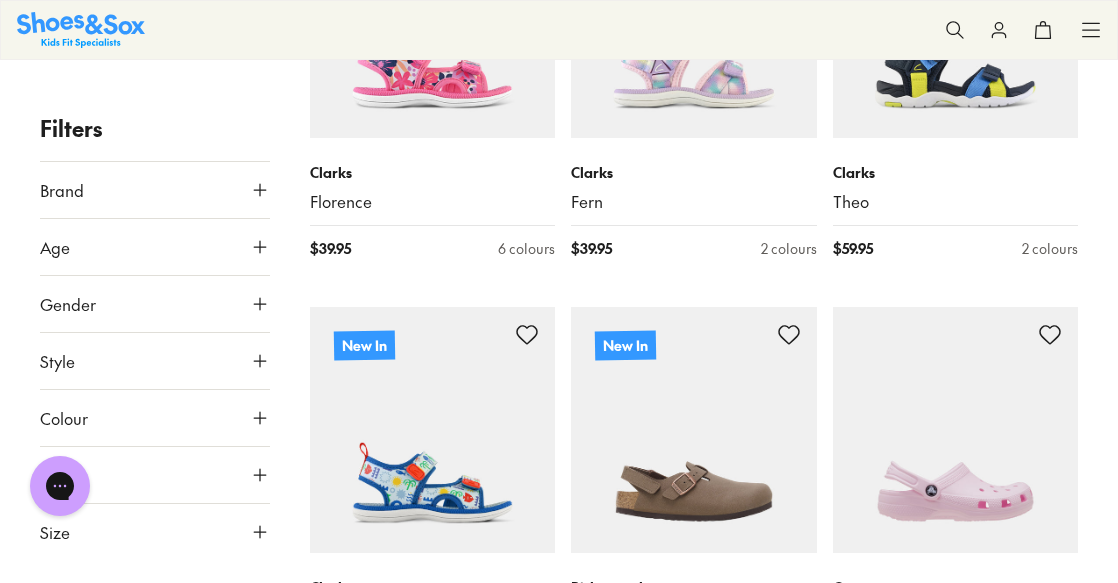 click on "Price" at bounding box center (155, 475) 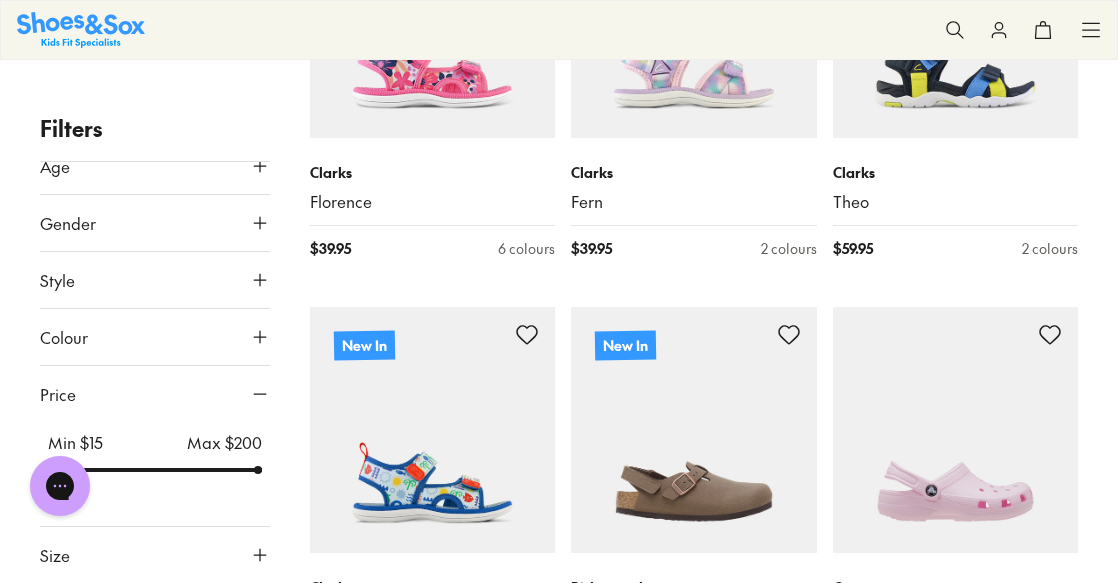 click on "Min $ 15 Max $ 200" at bounding box center (155, 454) 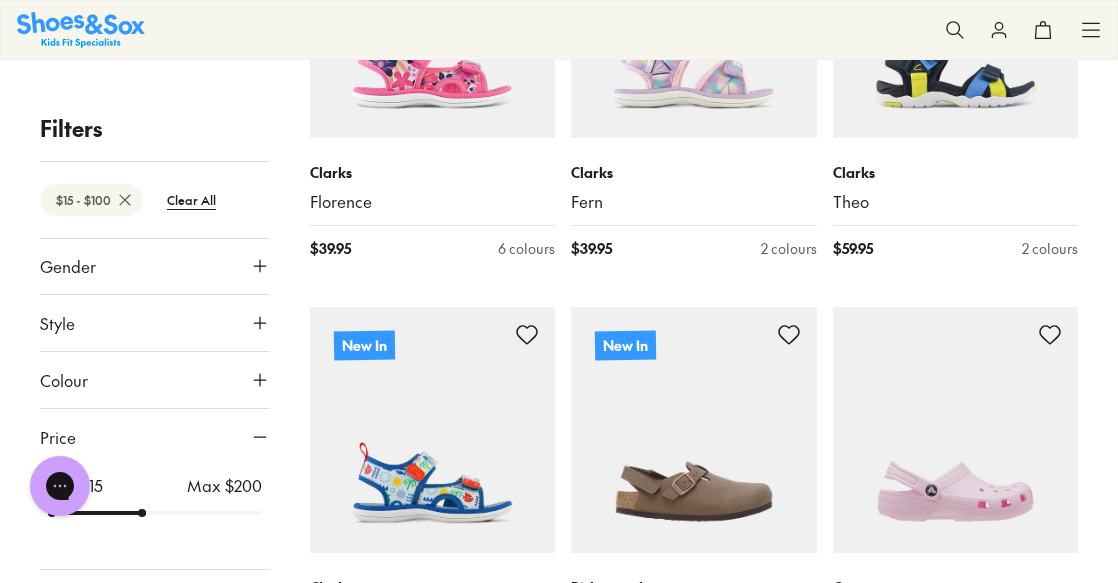 scroll, scrollTop: 0, scrollLeft: 0, axis: both 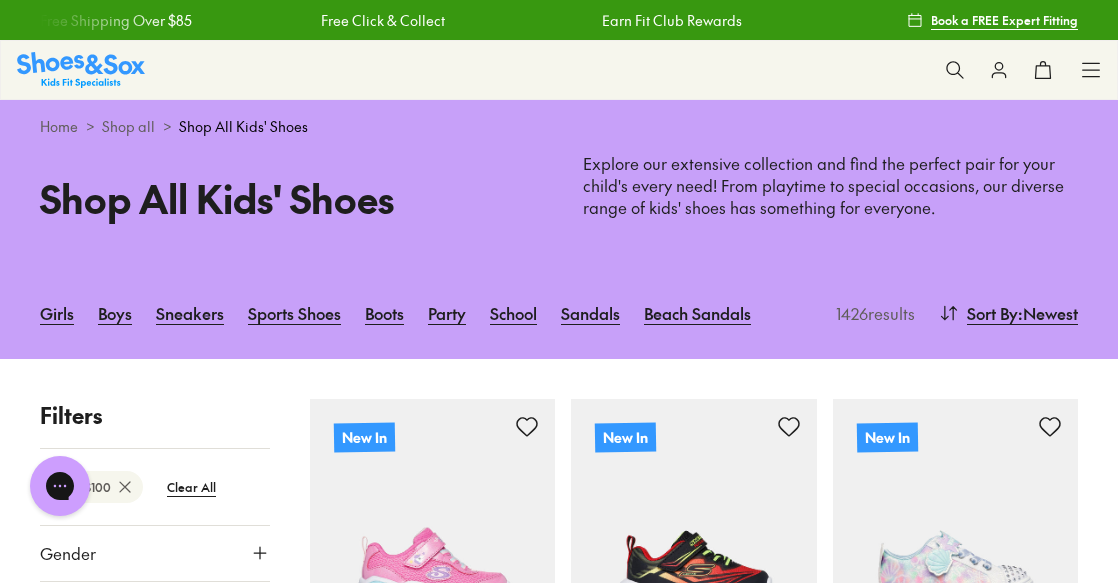 drag, startPoint x: 244, startPoint y: 576, endPoint x: 145, endPoint y: 571, distance: 99.12618 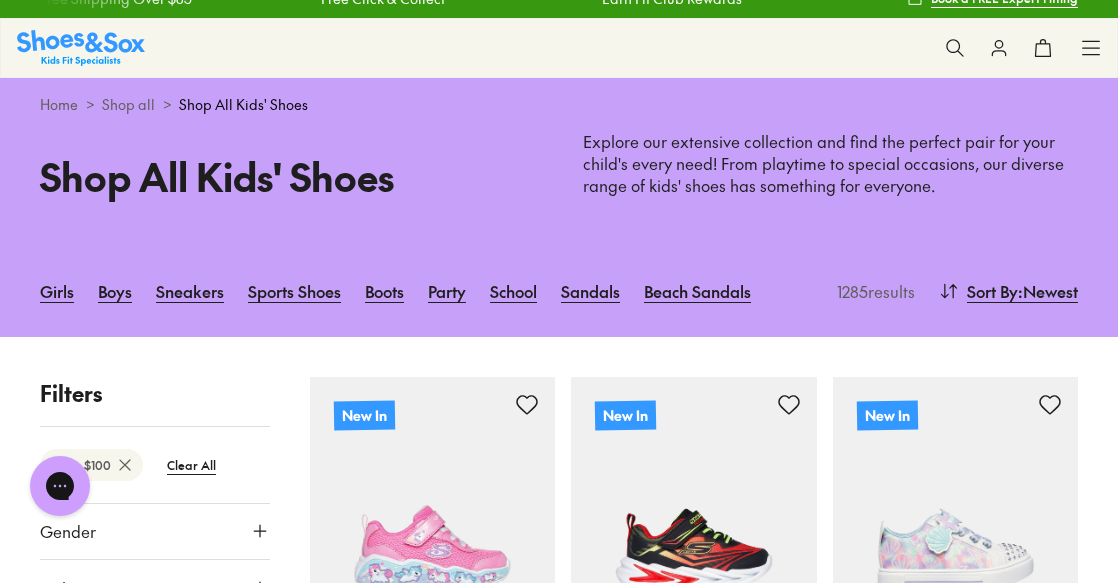 scroll, scrollTop: 0, scrollLeft: 0, axis: both 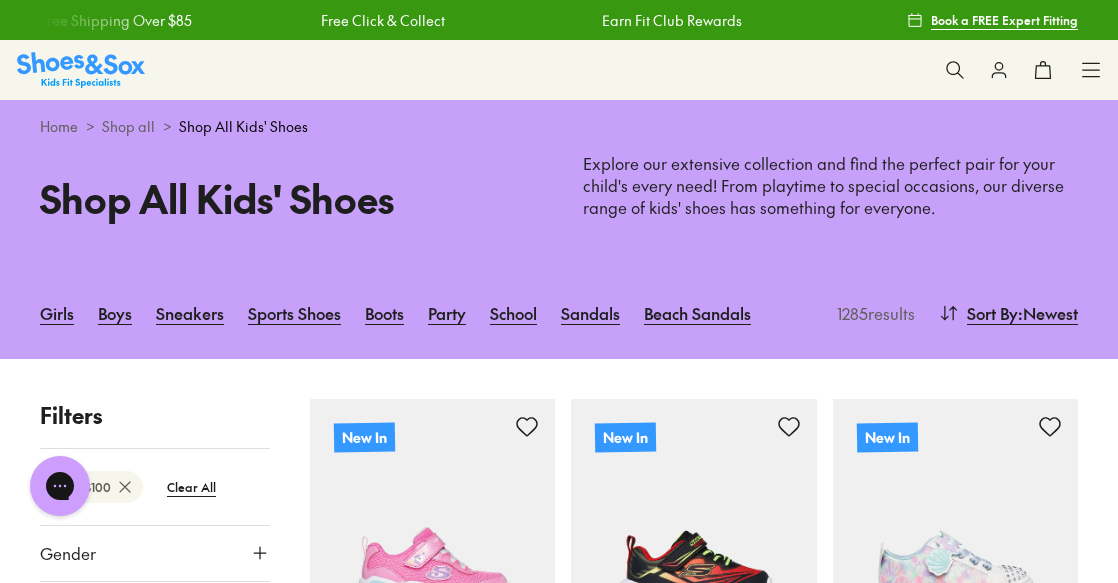 click 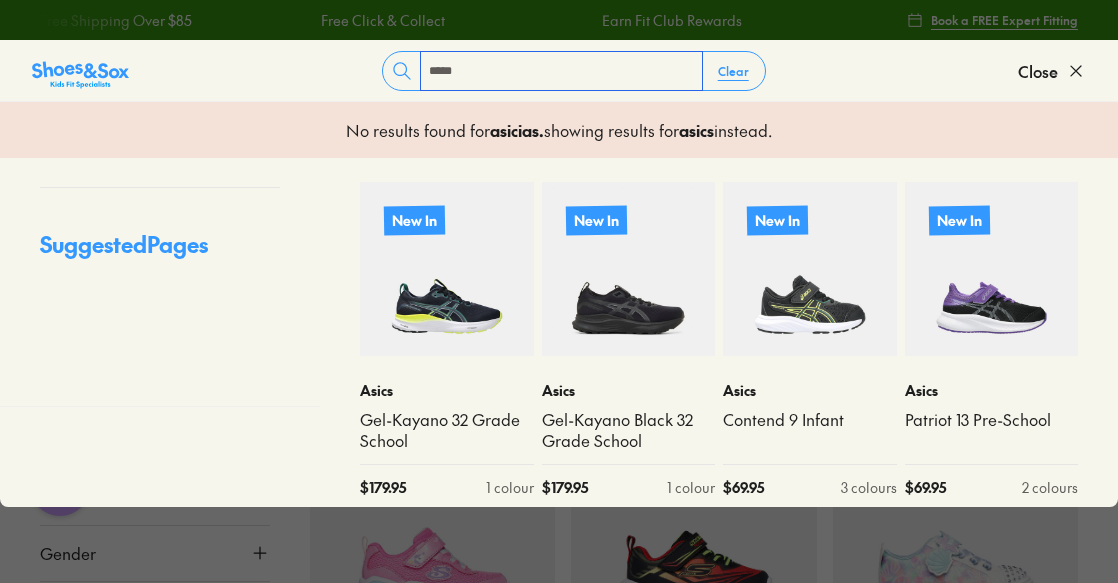 type on "*****" 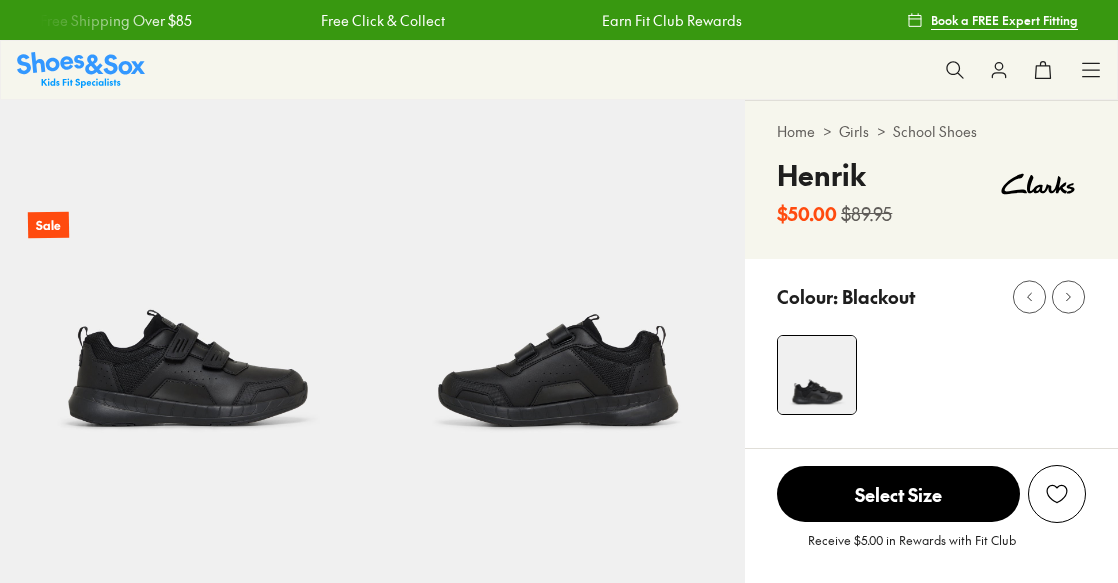 select on "*" 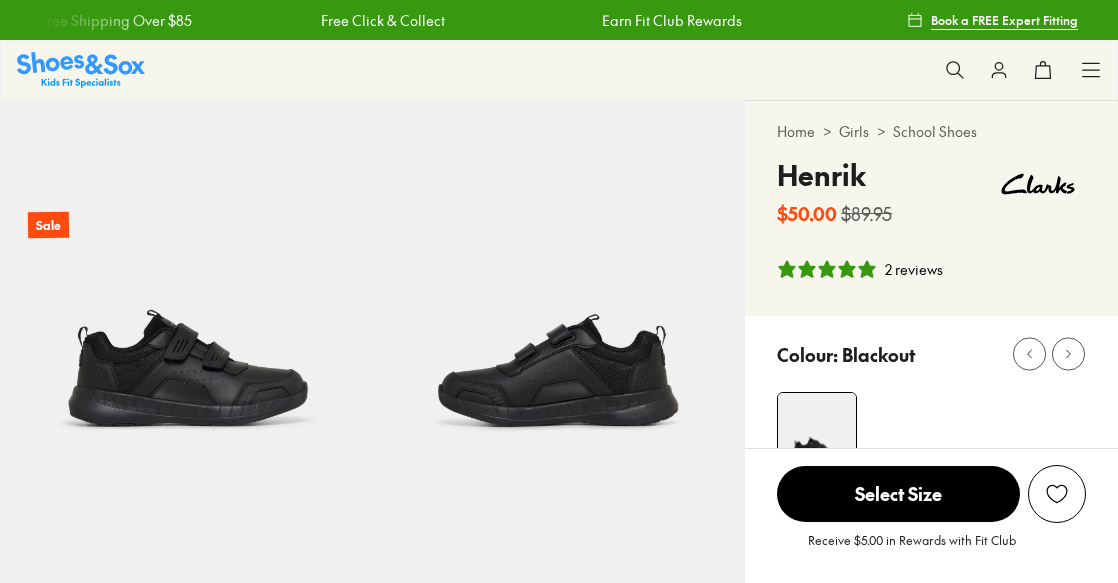 scroll, scrollTop: 0, scrollLeft: 0, axis: both 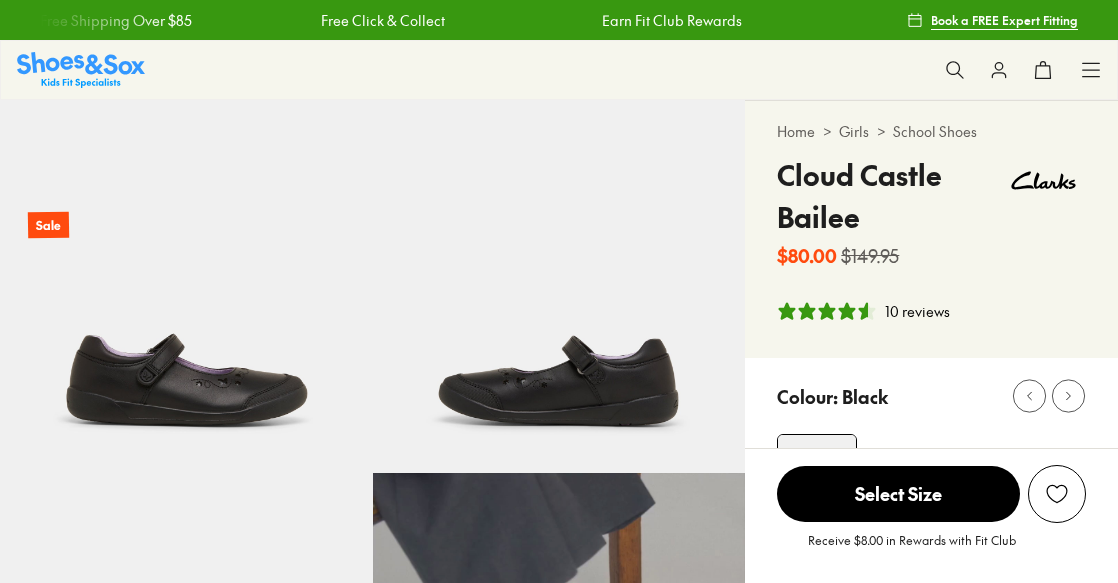 select on "*" 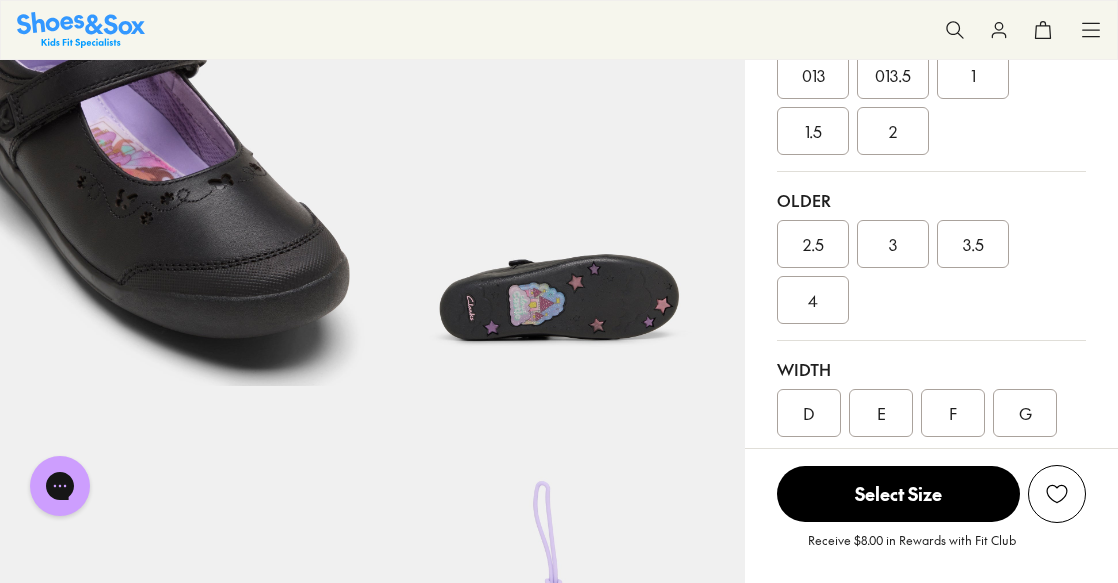 scroll, scrollTop: 900, scrollLeft: 0, axis: vertical 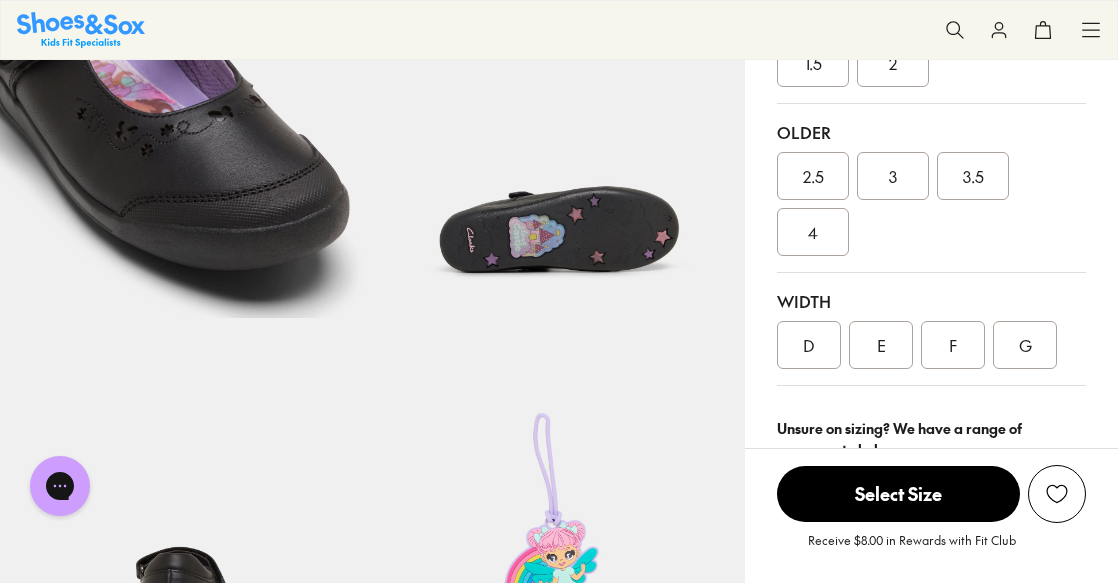 click on "Older [NUMBER] [NUMBER] [NUMBER] [NUMBER]" at bounding box center [931, 188] 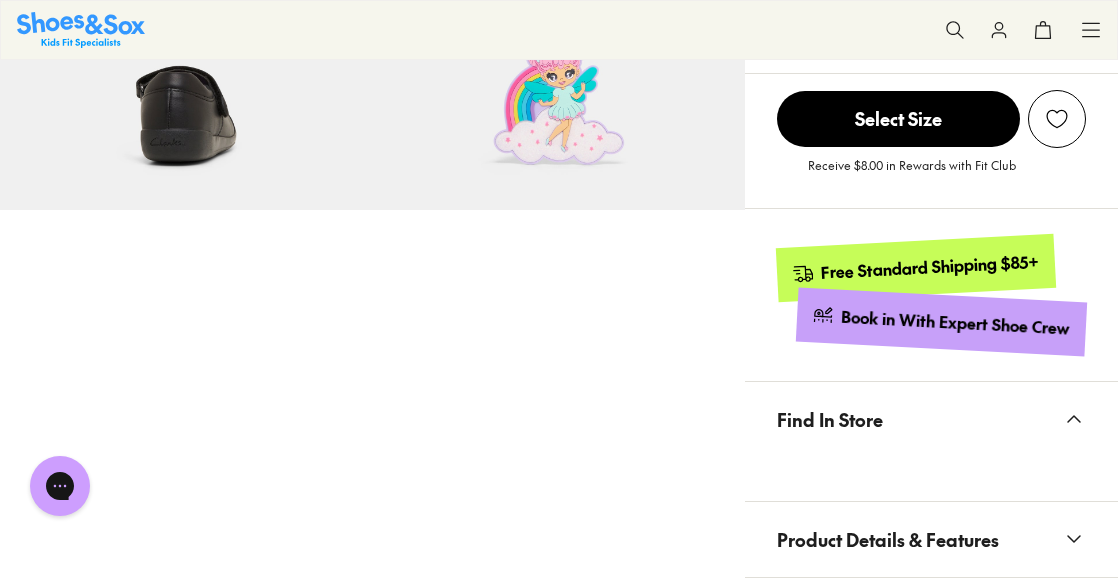 scroll, scrollTop: 1200, scrollLeft: 0, axis: vertical 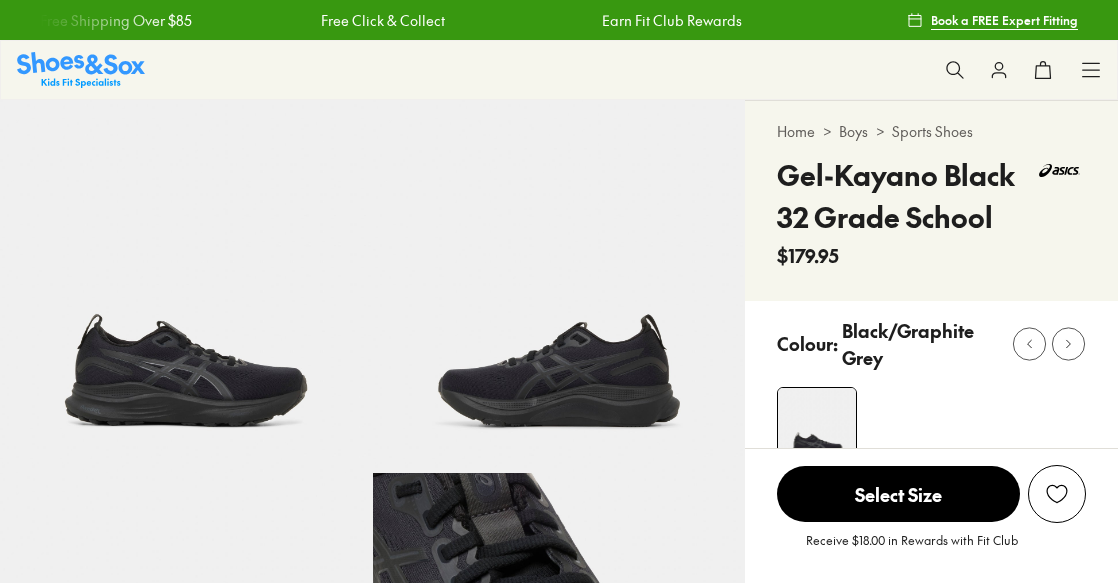 select on "*" 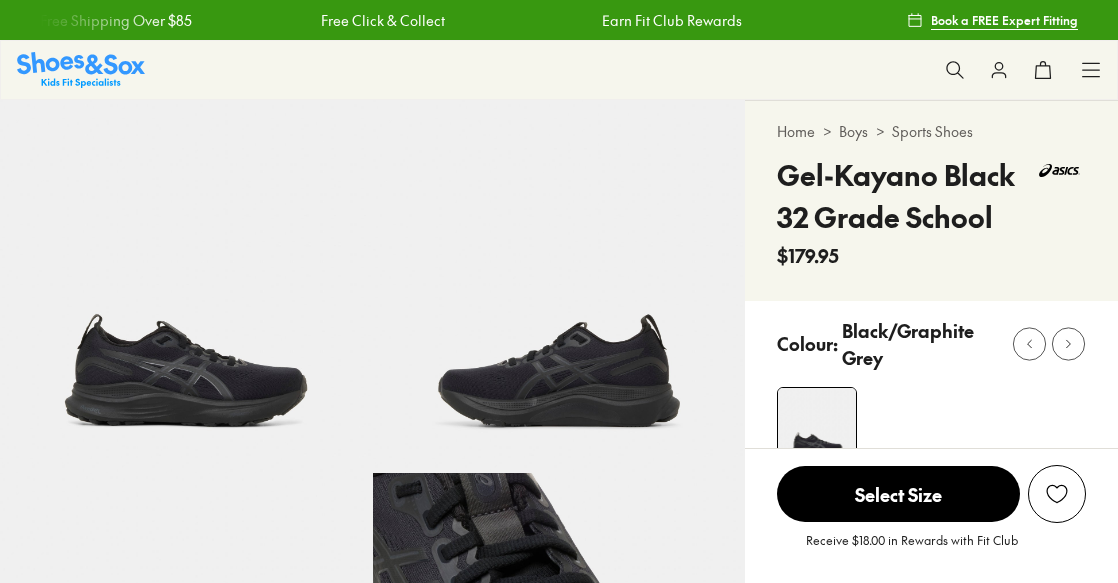 scroll, scrollTop: 0, scrollLeft: 0, axis: both 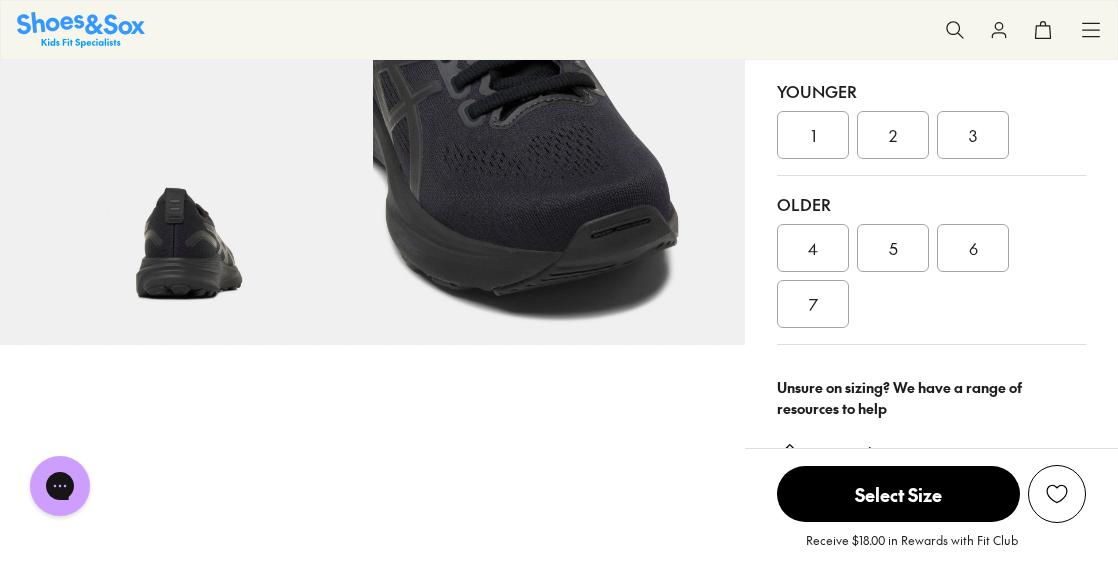 click on "CM" at bounding box center [1074, 49] 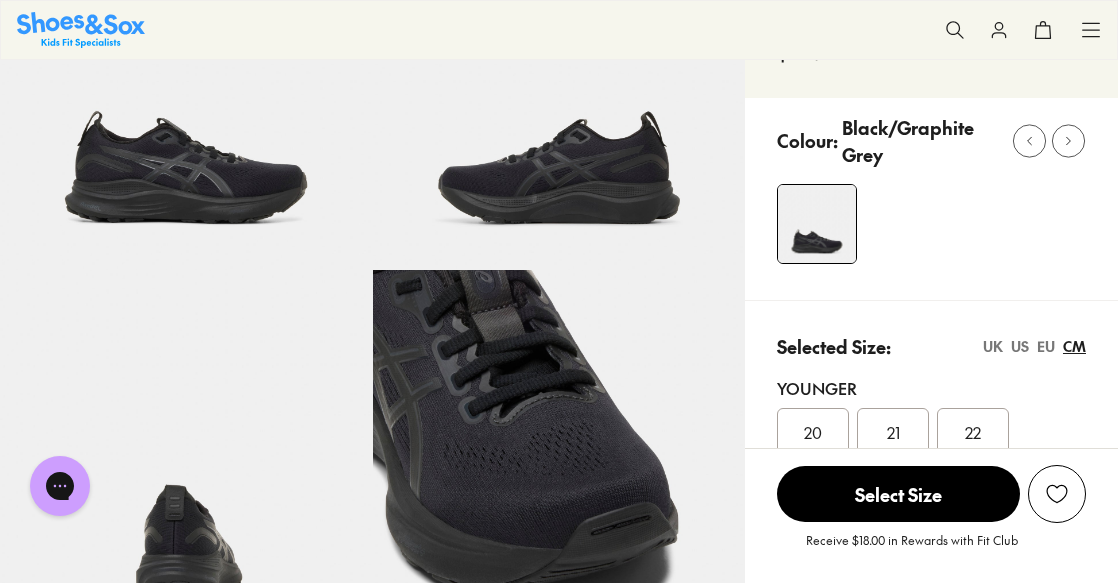 scroll, scrollTop: 0, scrollLeft: 0, axis: both 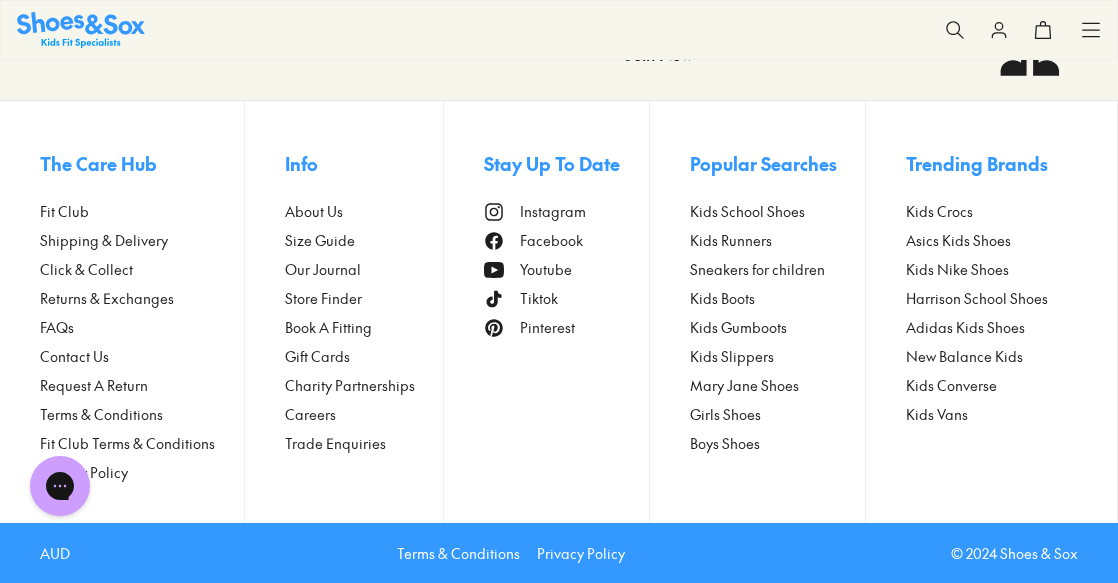click 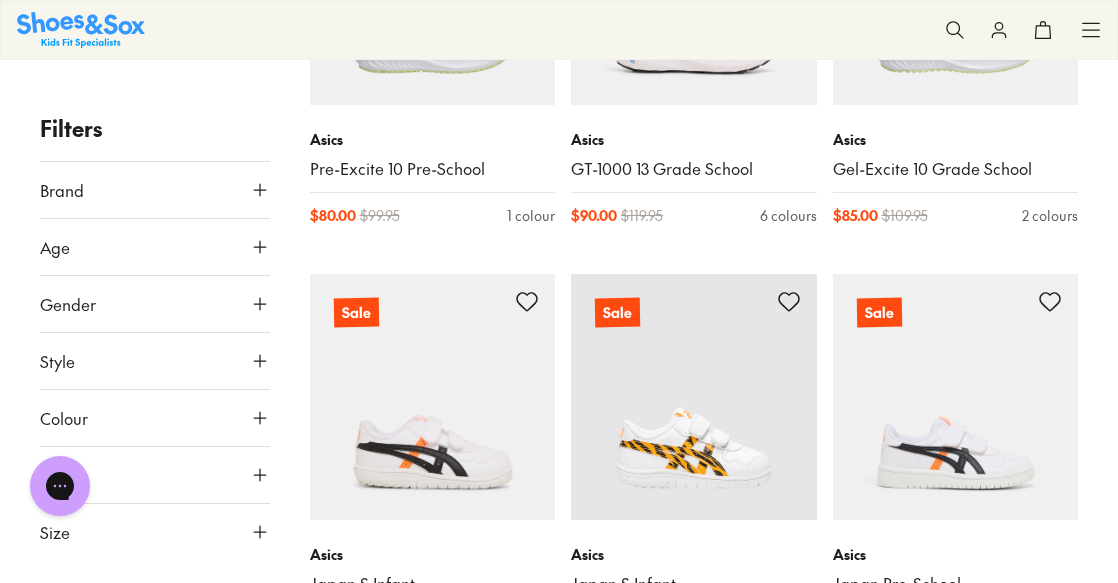 scroll, scrollTop: 13326, scrollLeft: 0, axis: vertical 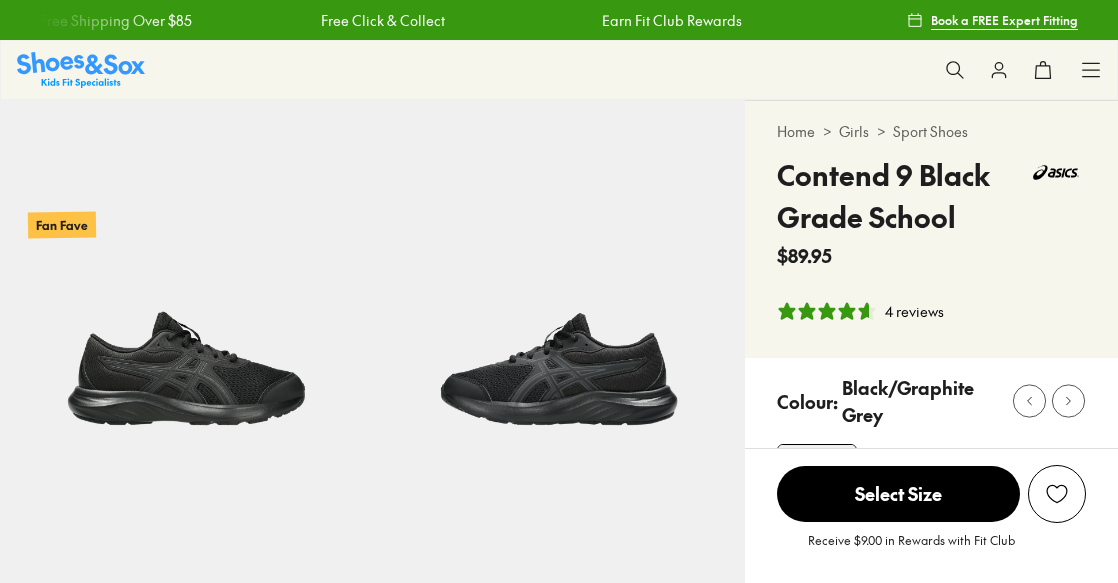 select on "*" 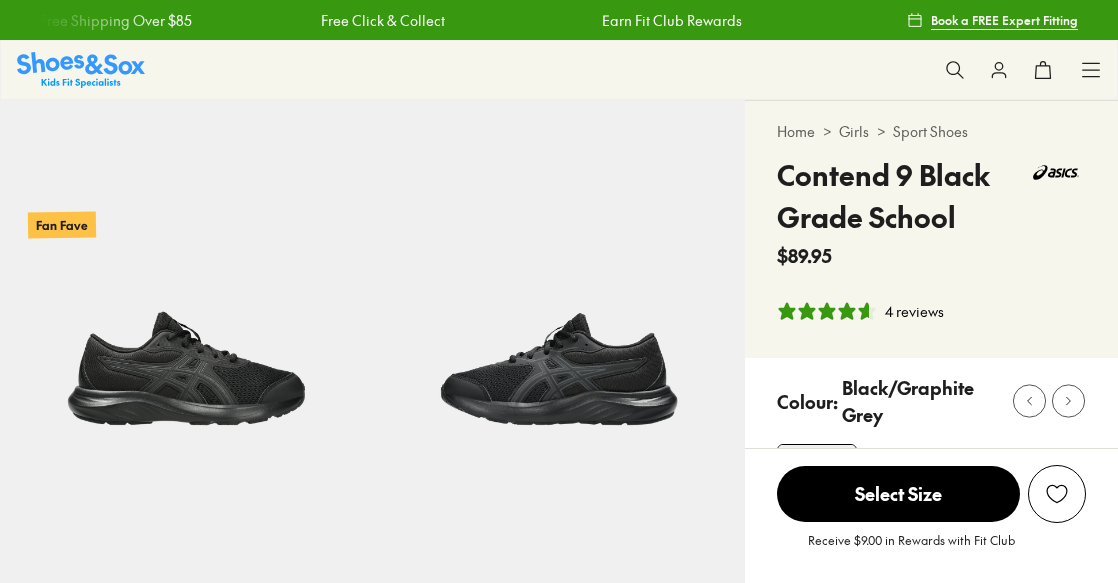 scroll, scrollTop: 0, scrollLeft: 0, axis: both 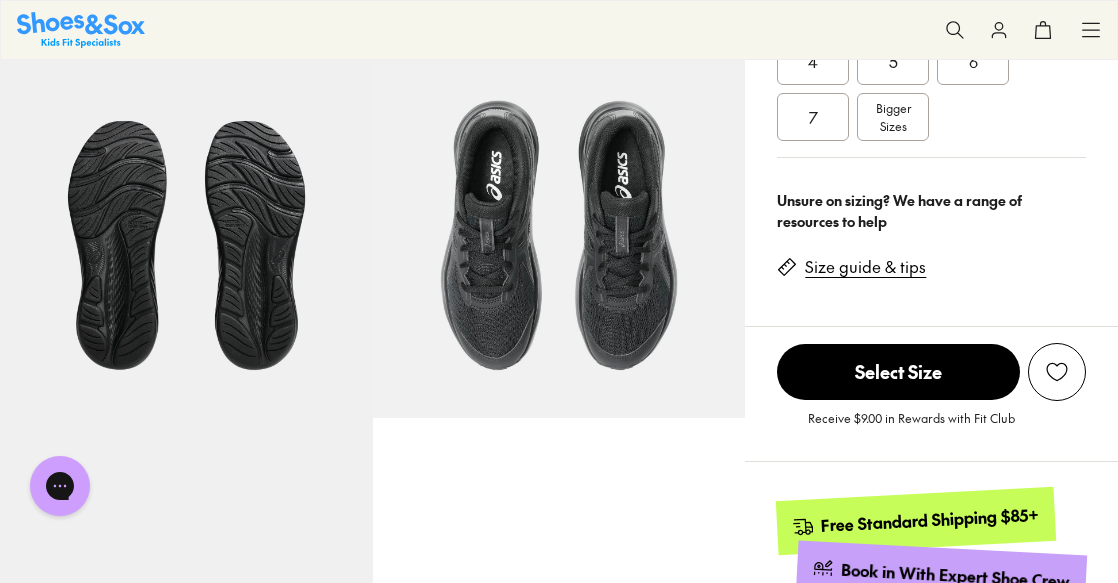 click at bounding box center [559, 4092] 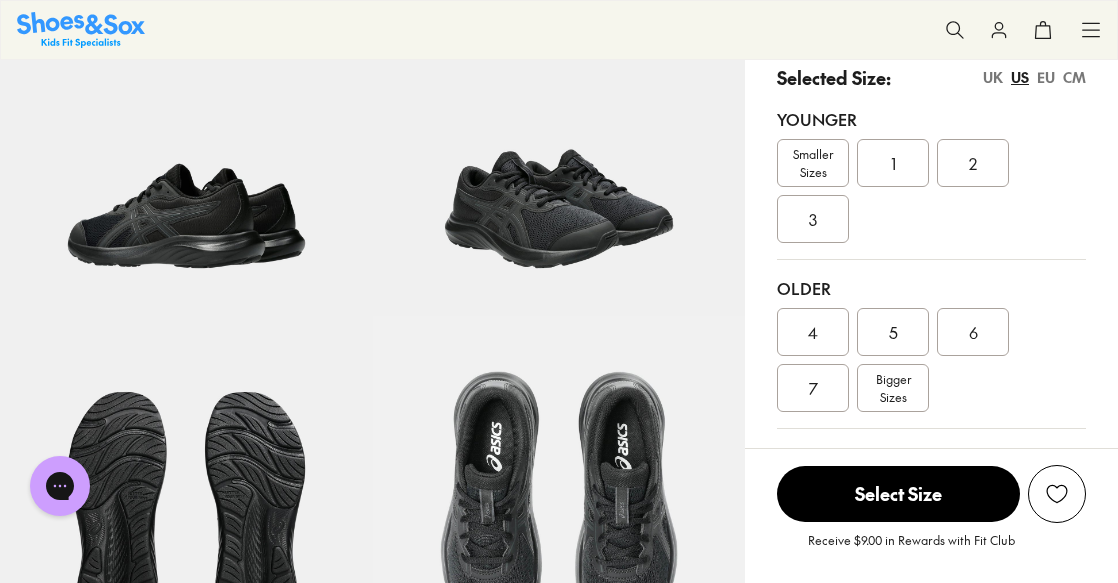 scroll, scrollTop: 400, scrollLeft: 0, axis: vertical 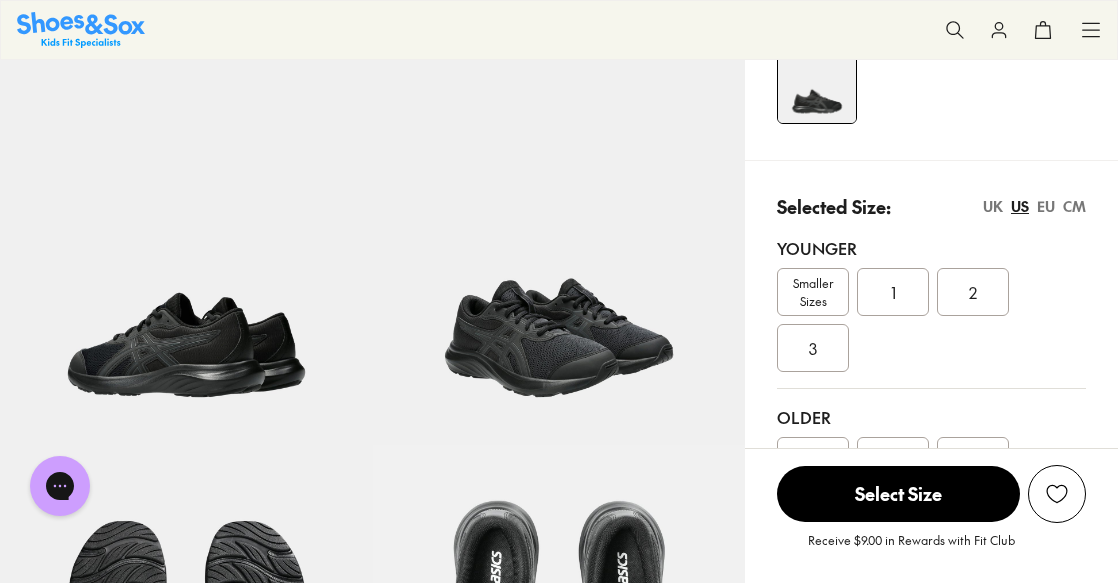 click on "CM" at bounding box center (1074, 206) 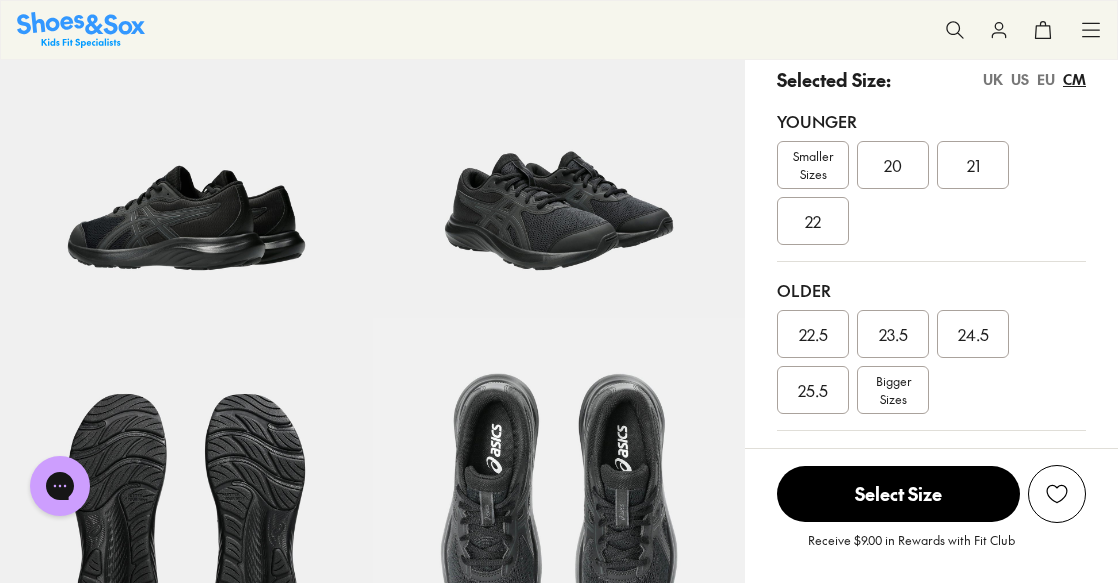 scroll, scrollTop: 700, scrollLeft: 0, axis: vertical 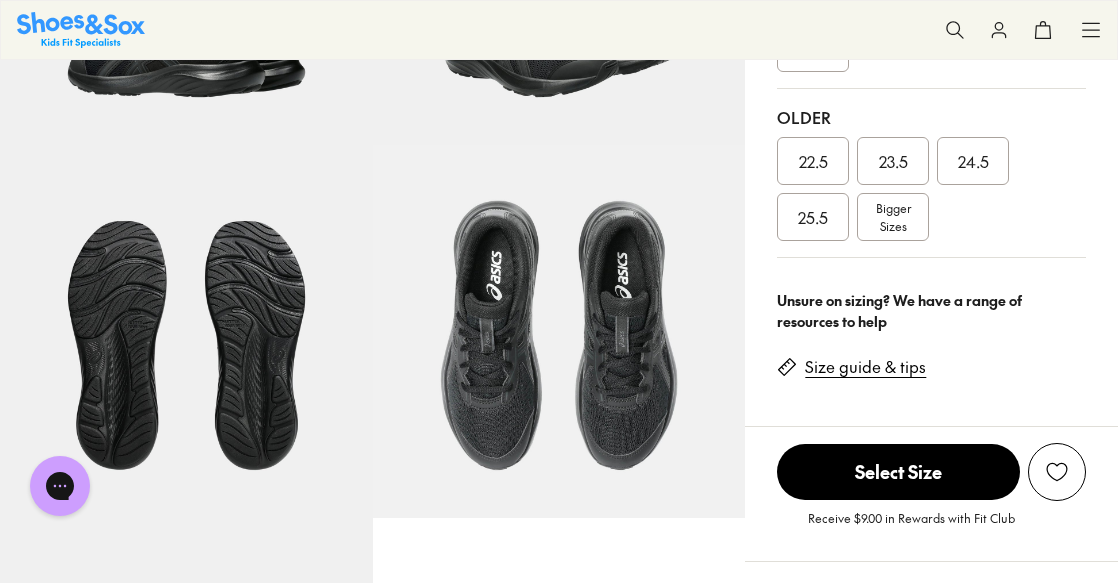 click on "21" at bounding box center (973, -8) 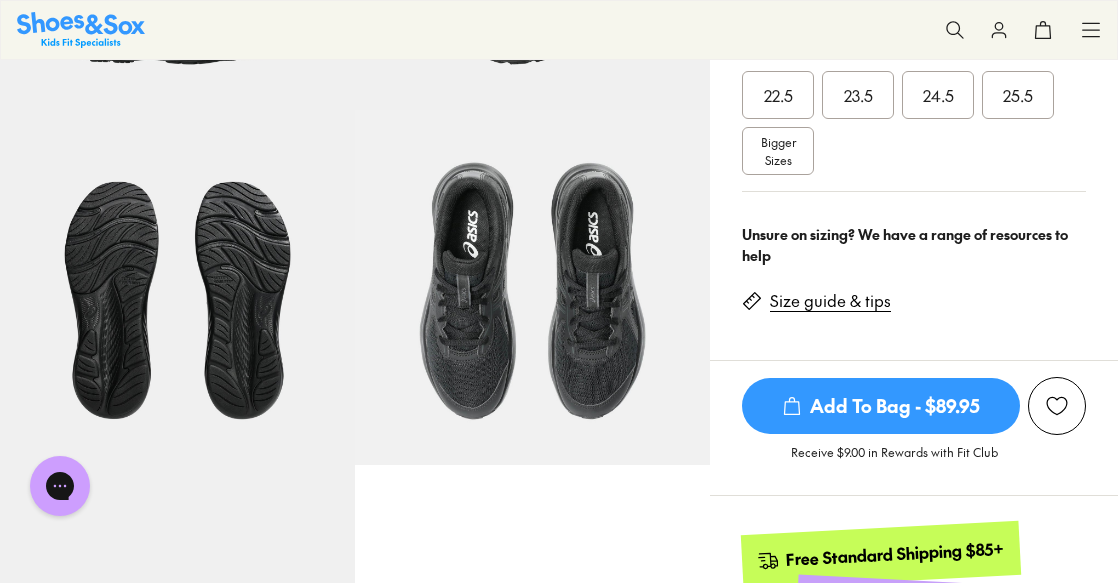scroll, scrollTop: 664, scrollLeft: 0, axis: vertical 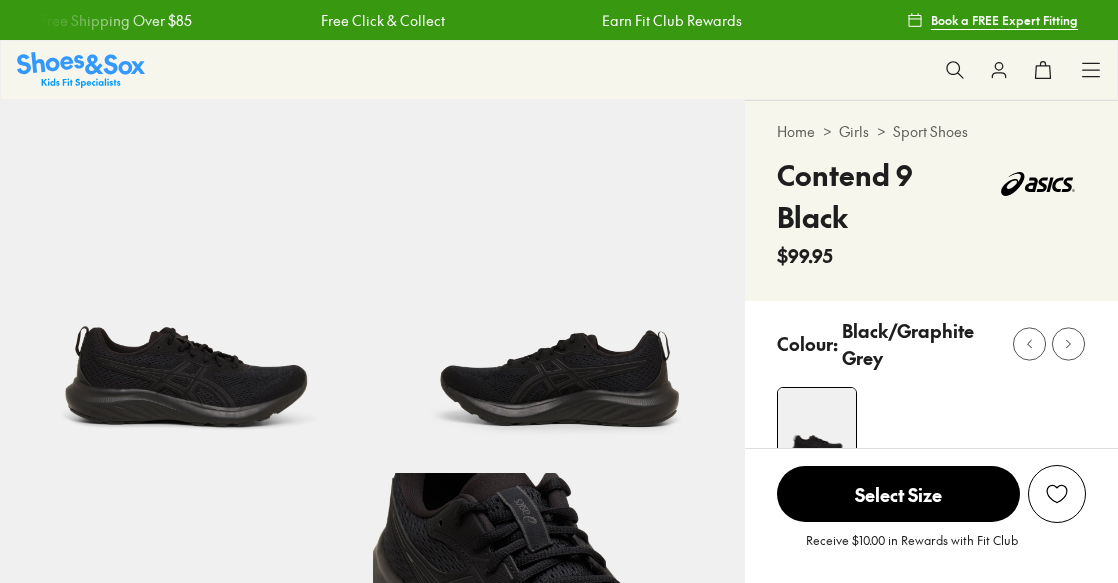 select on "*" 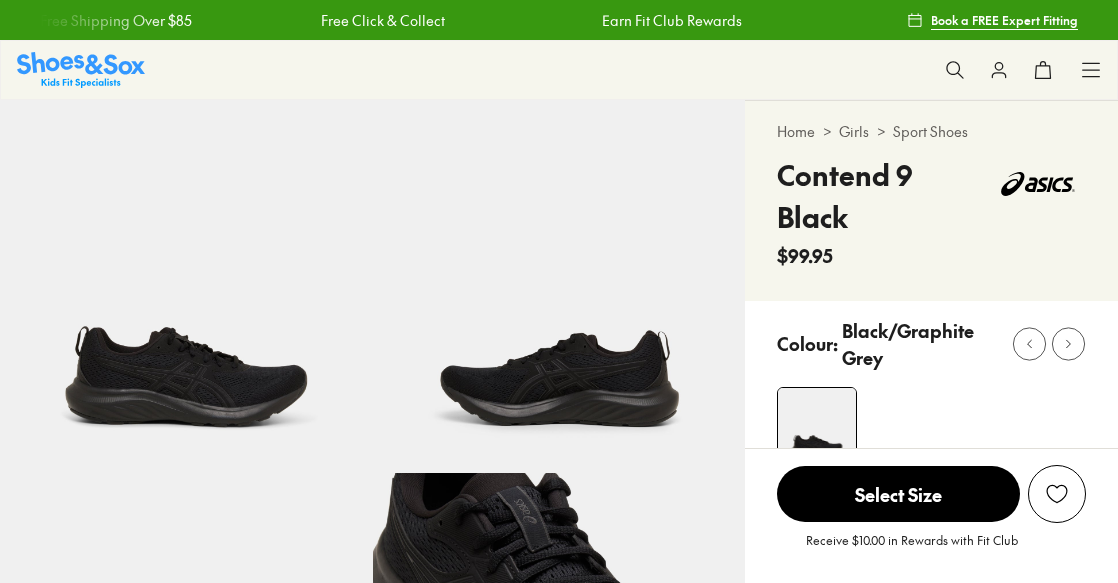 scroll, scrollTop: 0, scrollLeft: 0, axis: both 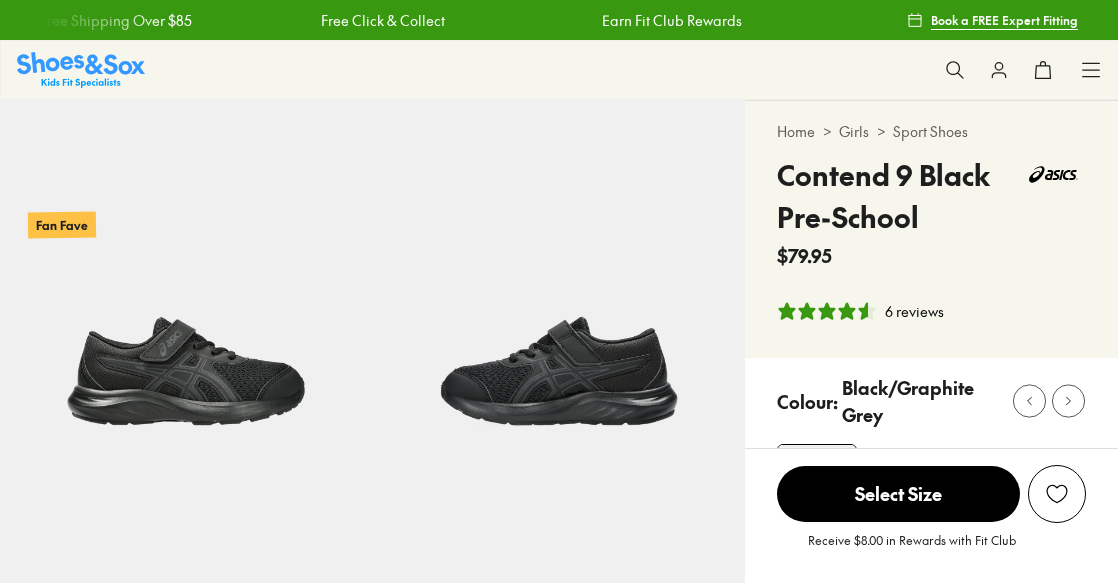 select on "*" 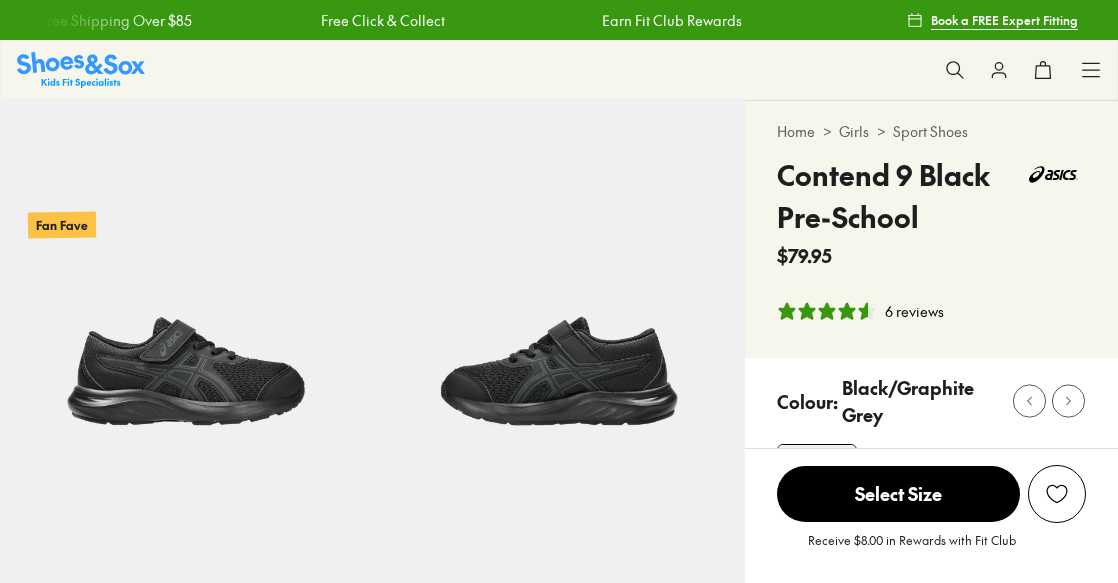 scroll, scrollTop: 0, scrollLeft: 0, axis: both 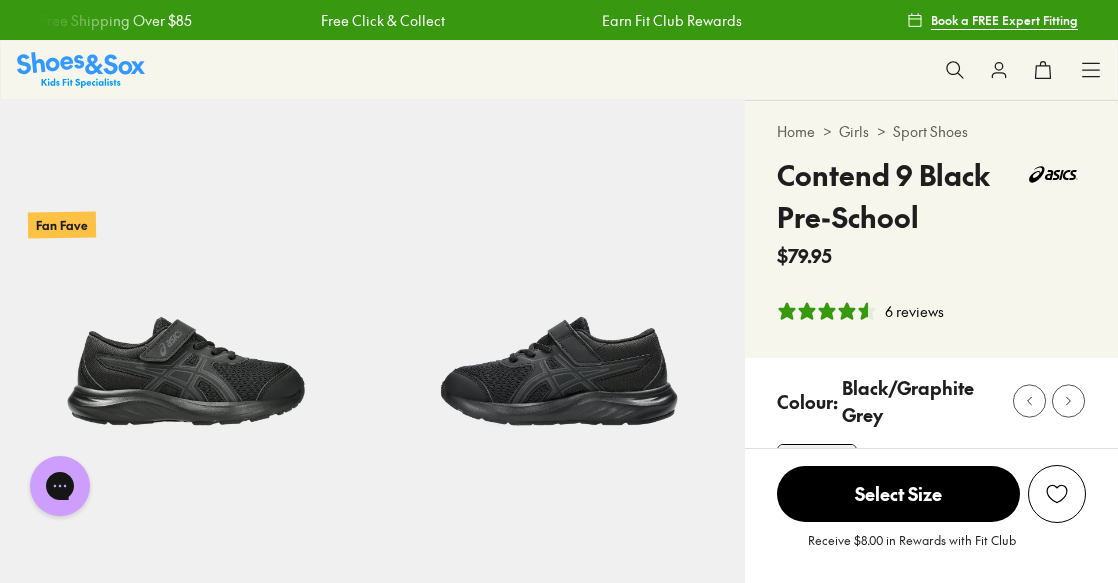click on "Home
>
Girls
>
Sport Shoes
Contend 9 Black Pre-School
$79.95" at bounding box center (931, 195) 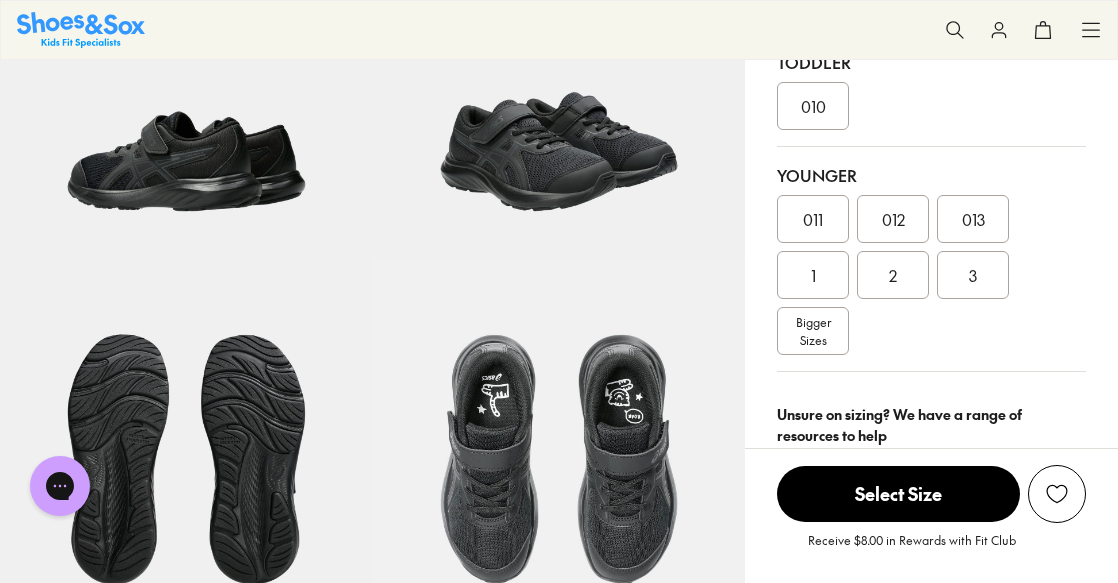 scroll, scrollTop: 500, scrollLeft: 0, axis: vertical 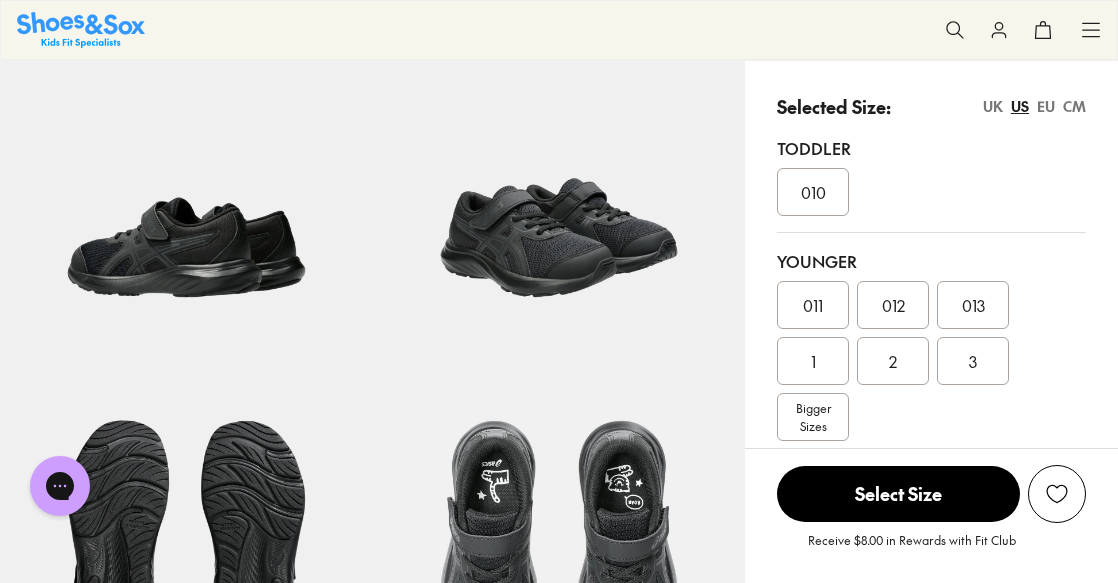 click on "CM" at bounding box center (1074, 106) 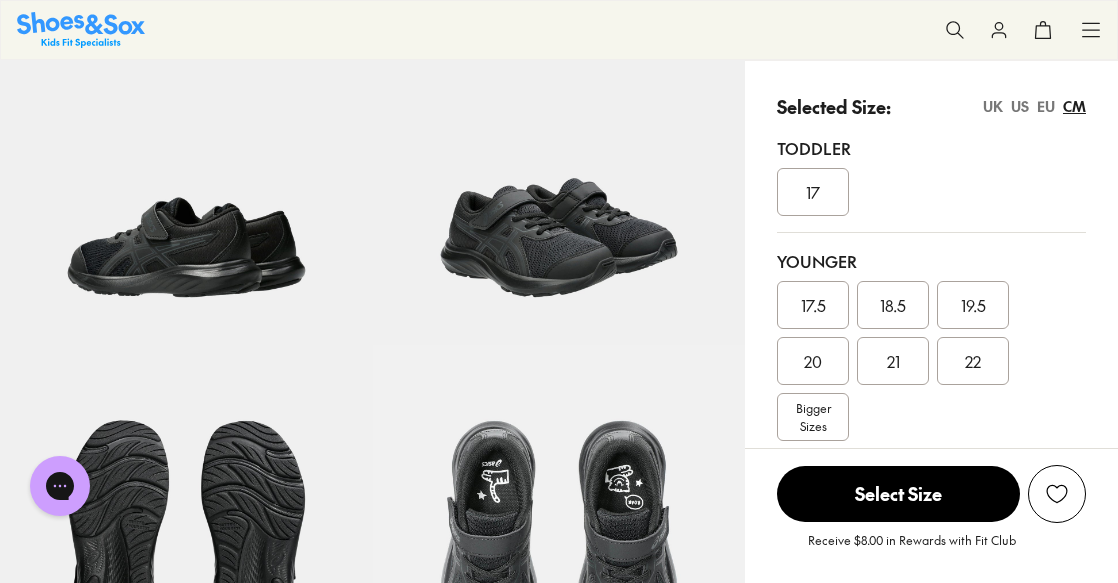 scroll, scrollTop: 800, scrollLeft: 0, axis: vertical 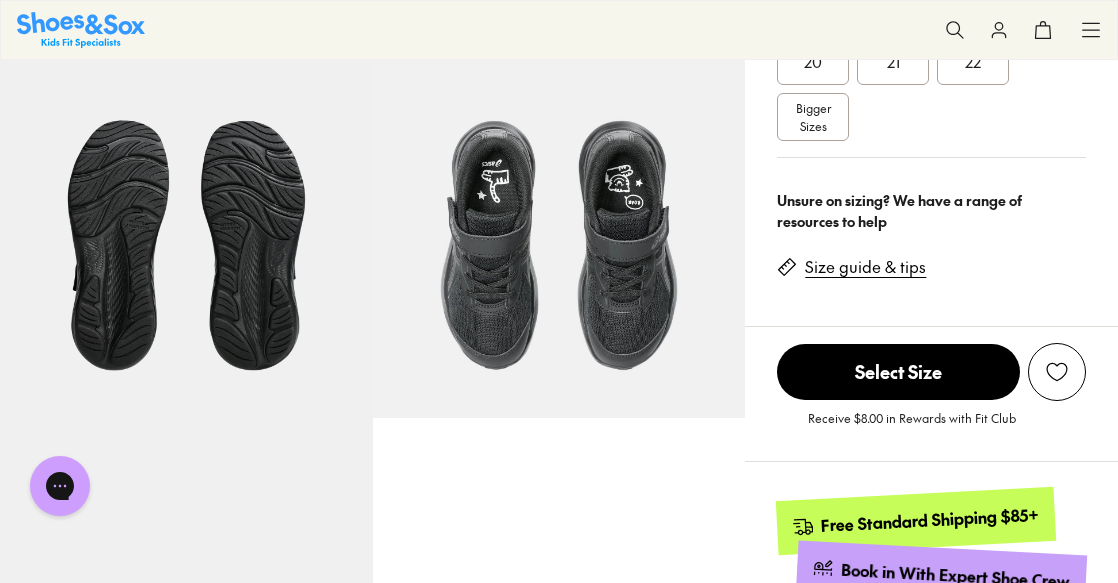 click on "22" at bounding box center (973, 61) 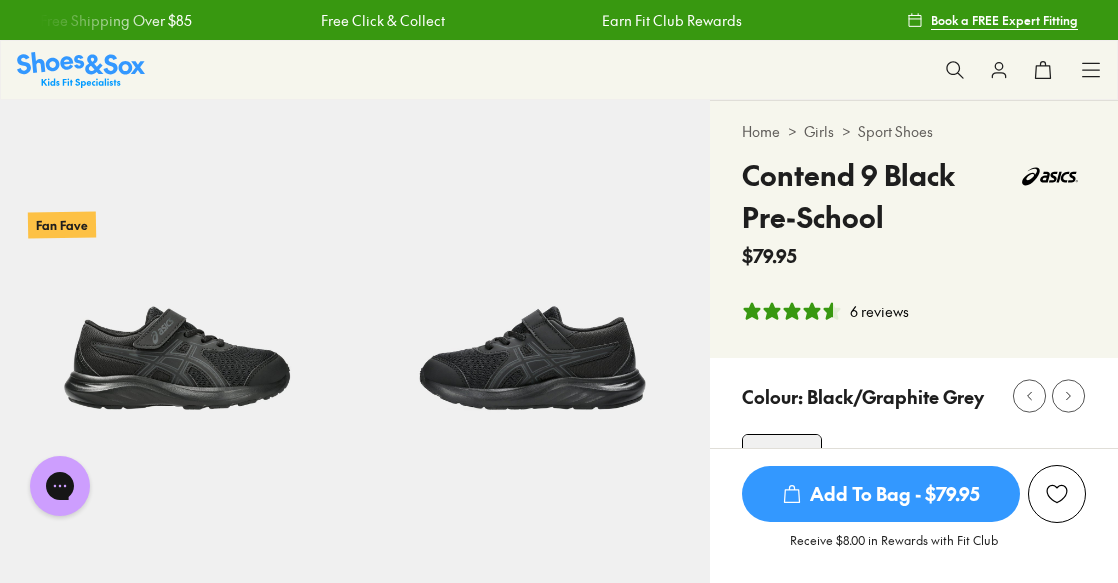 scroll, scrollTop: 0, scrollLeft: 0, axis: both 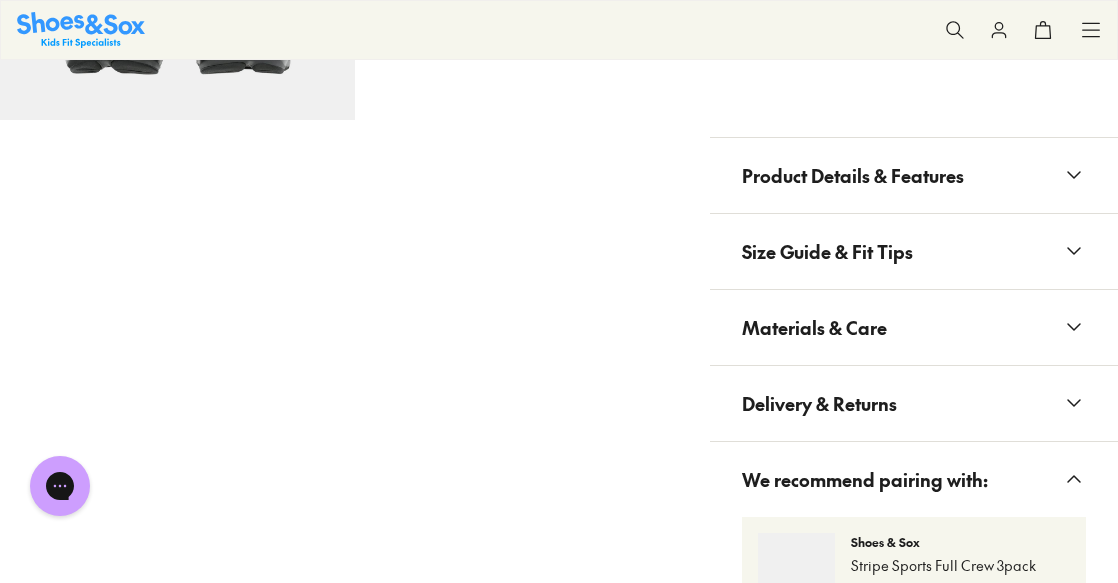 click on "Find In Store" at bounding box center (914, 6) 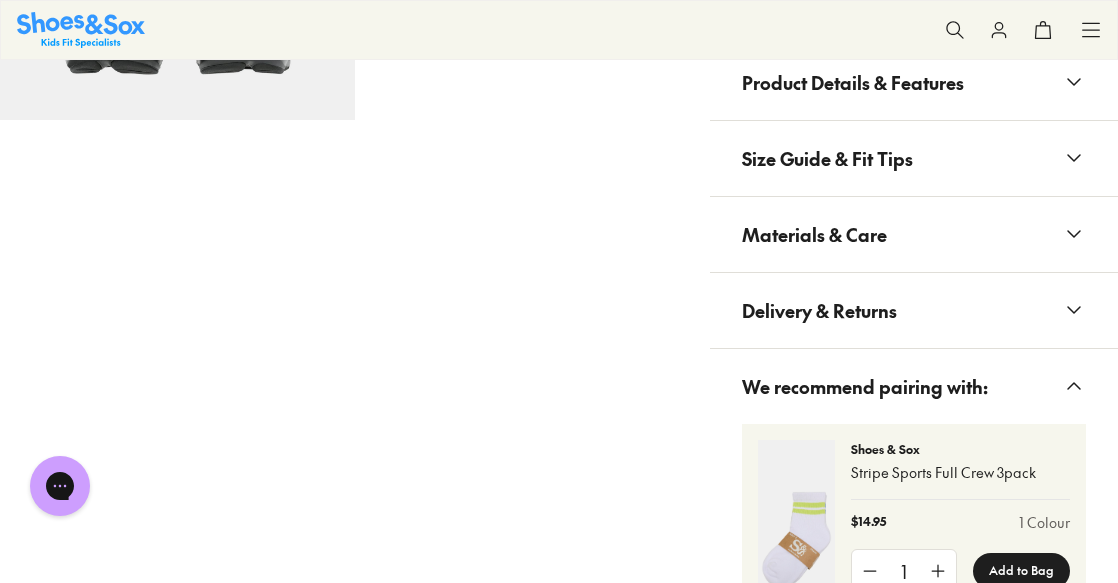 scroll, scrollTop: 1600, scrollLeft: 0, axis: vertical 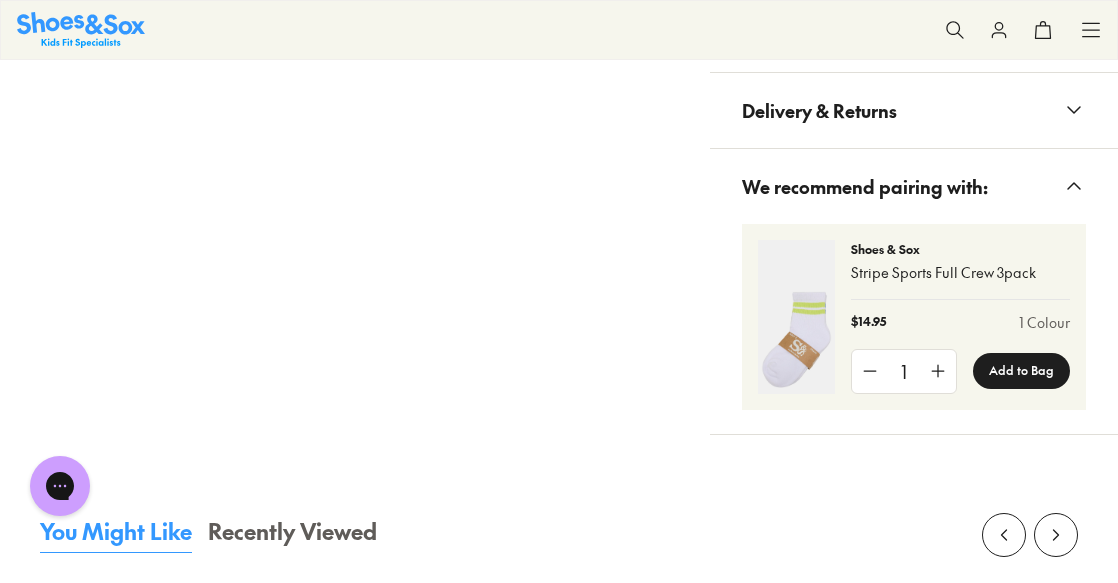 click on "Find In Store" at bounding box center (914, -194) 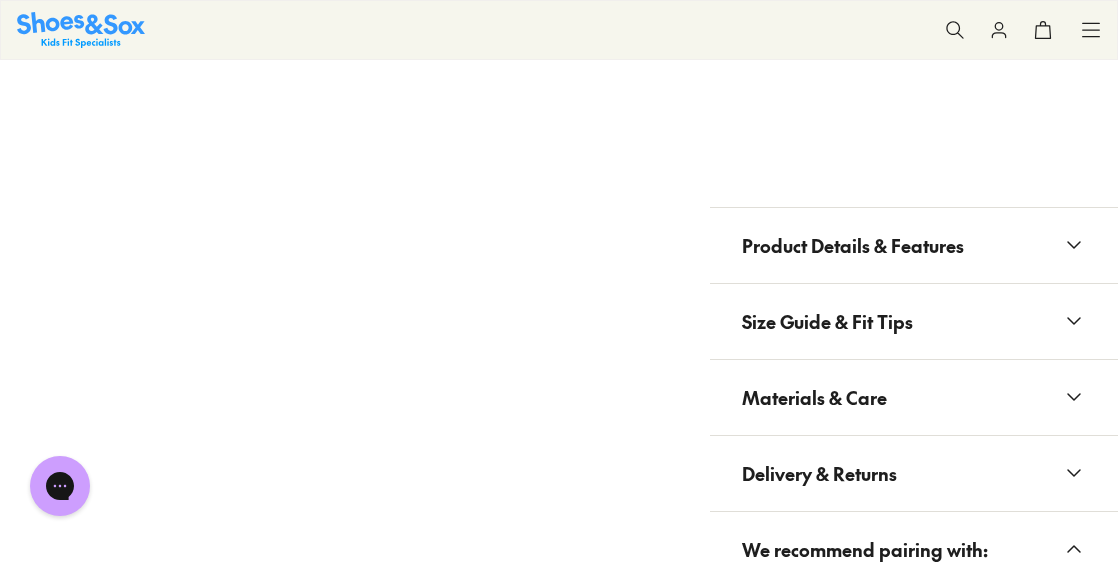 scroll, scrollTop: 1600, scrollLeft: 0, axis: vertical 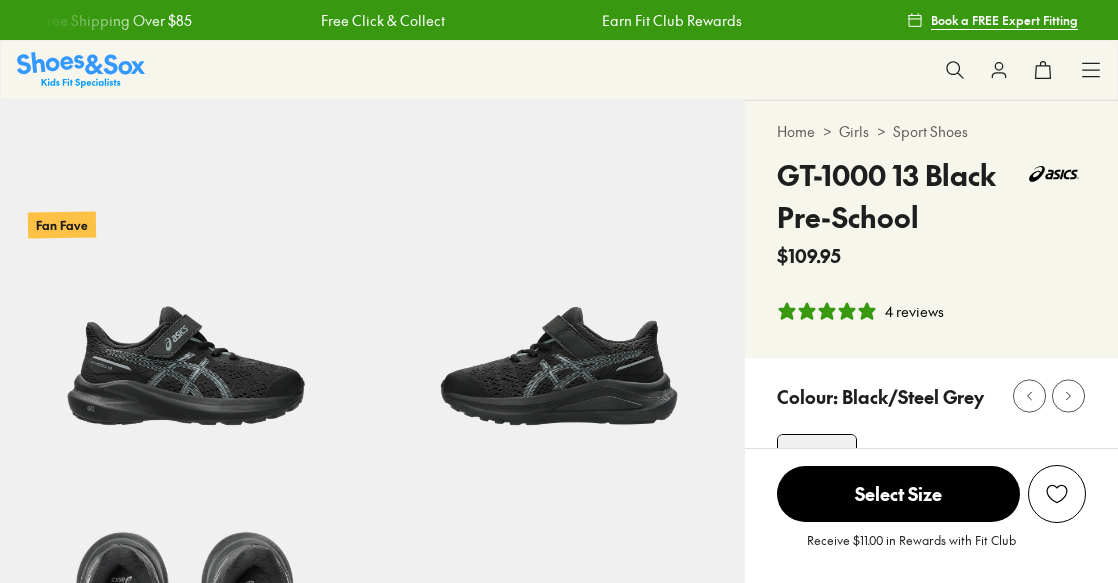 select on "*" 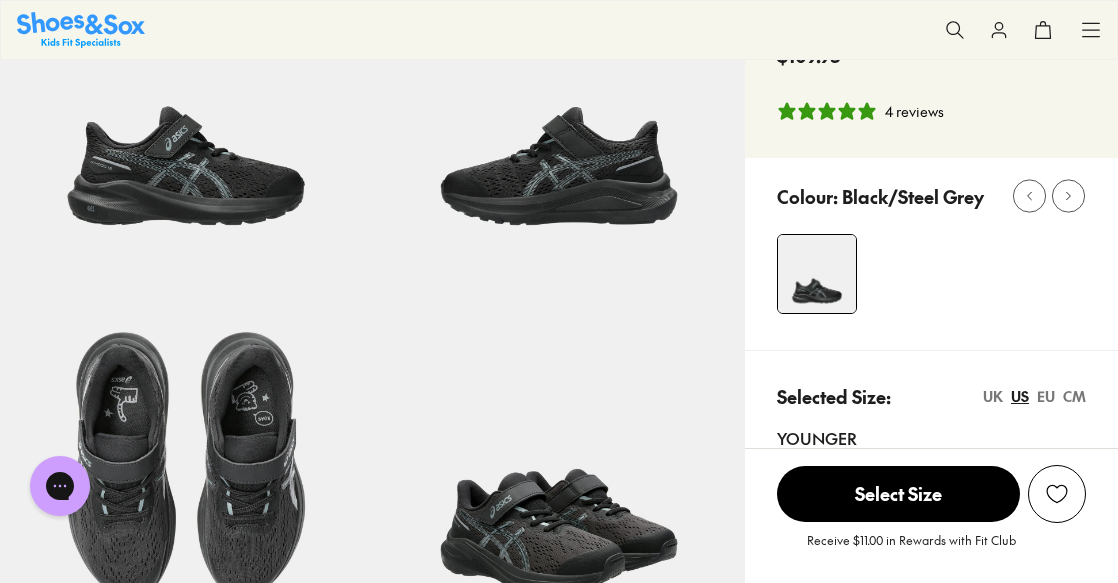 scroll, scrollTop: 400, scrollLeft: 0, axis: vertical 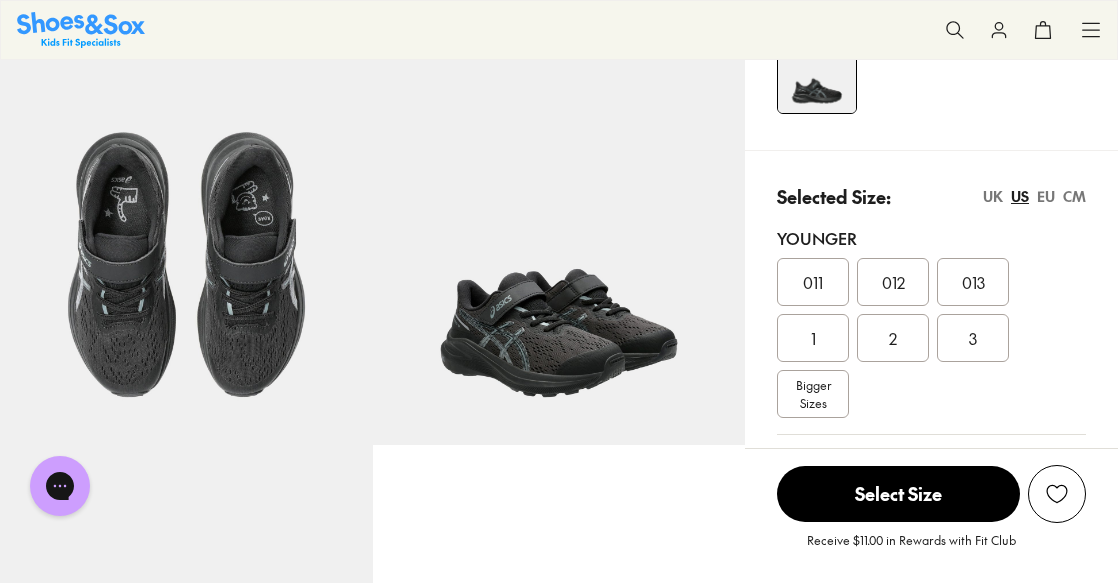 click at bounding box center (559, 4370) 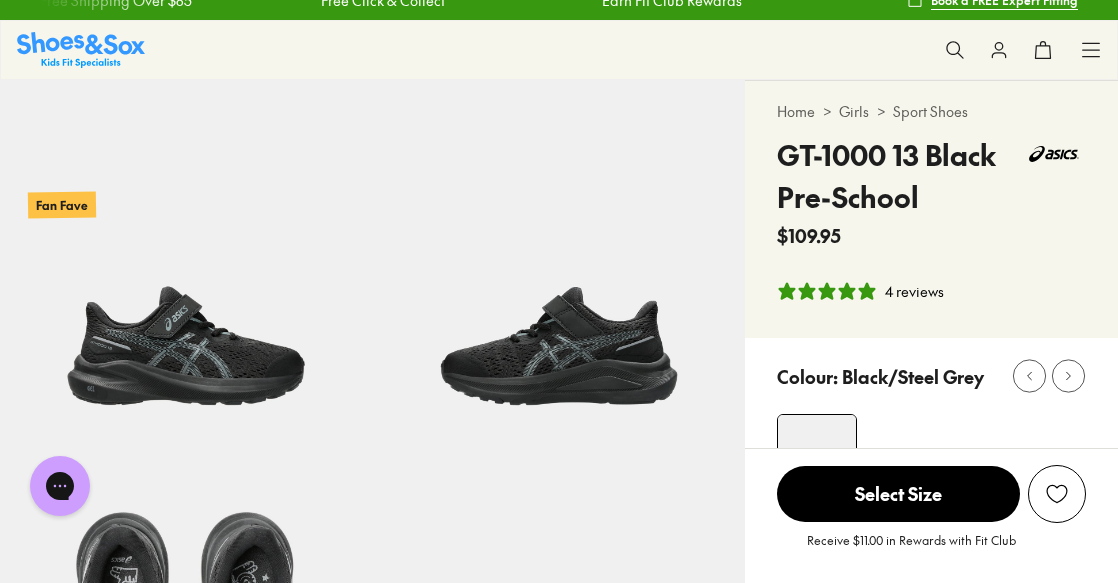 scroll, scrollTop: 0, scrollLeft: 0, axis: both 